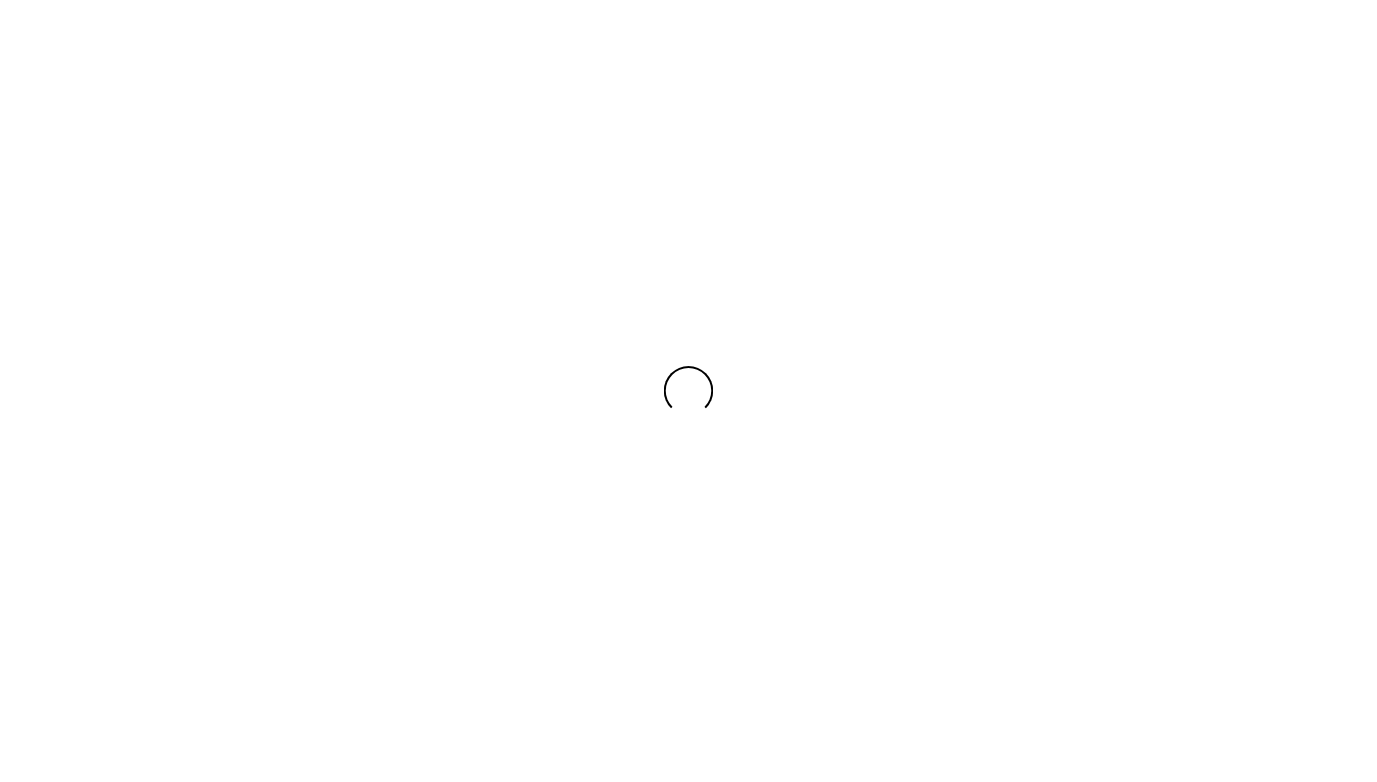 scroll, scrollTop: 0, scrollLeft: 0, axis: both 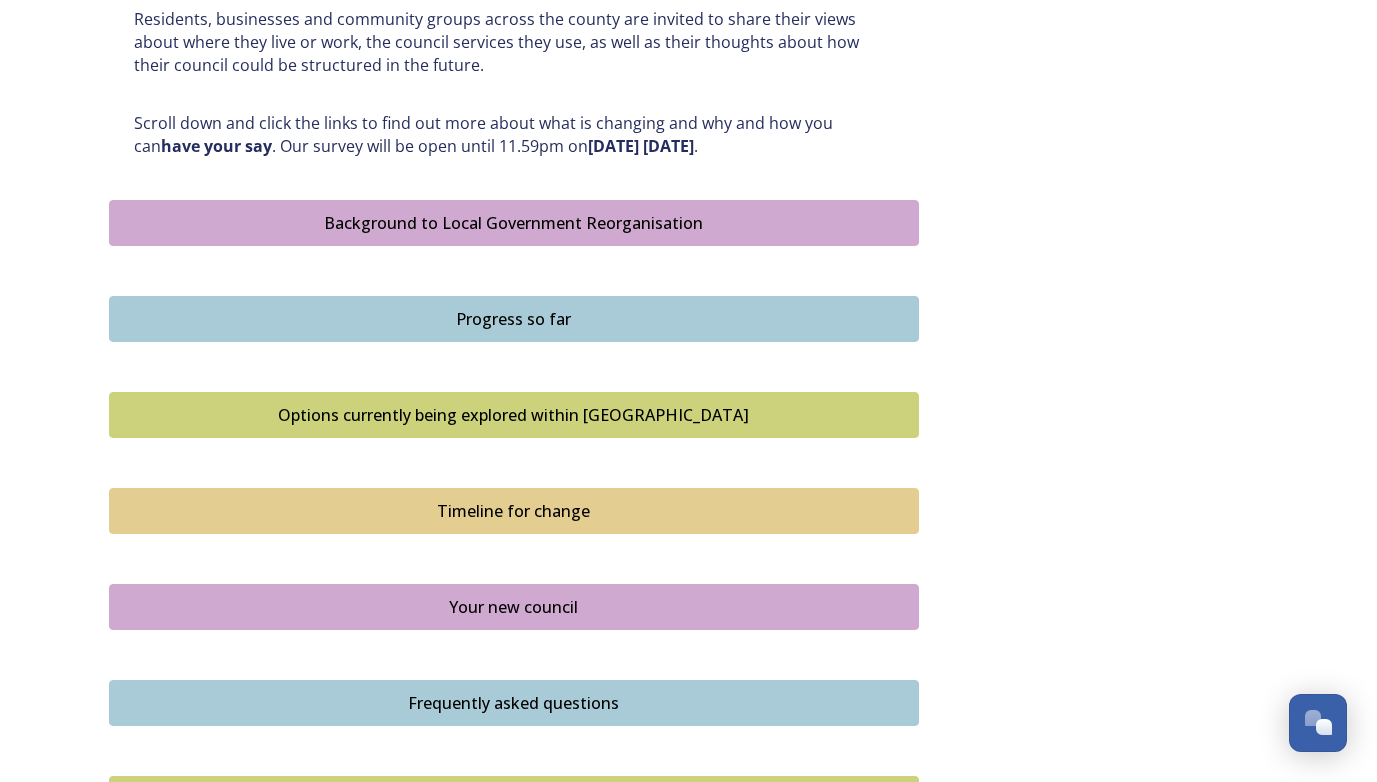 click on "Background to Local Government Reorganisation" at bounding box center [514, 223] 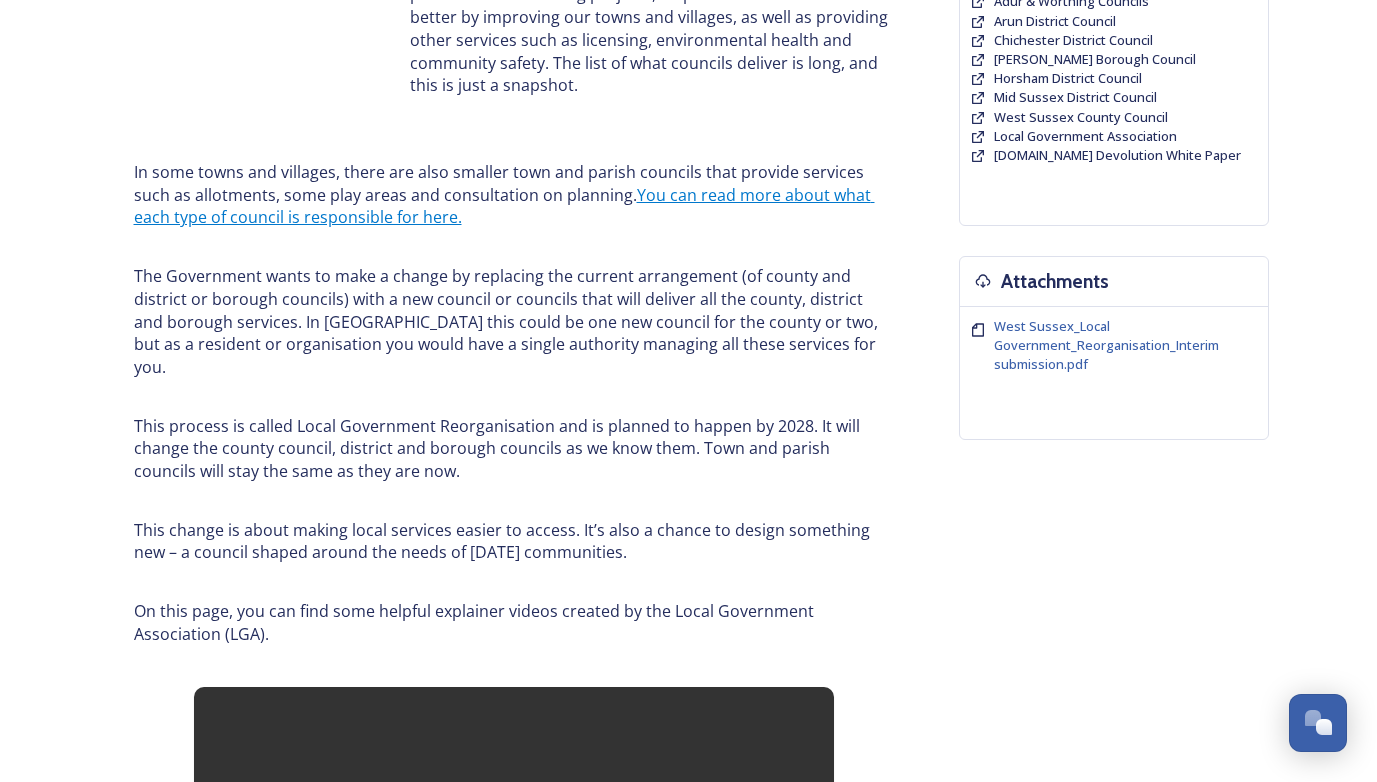 scroll, scrollTop: 566, scrollLeft: 0, axis: vertical 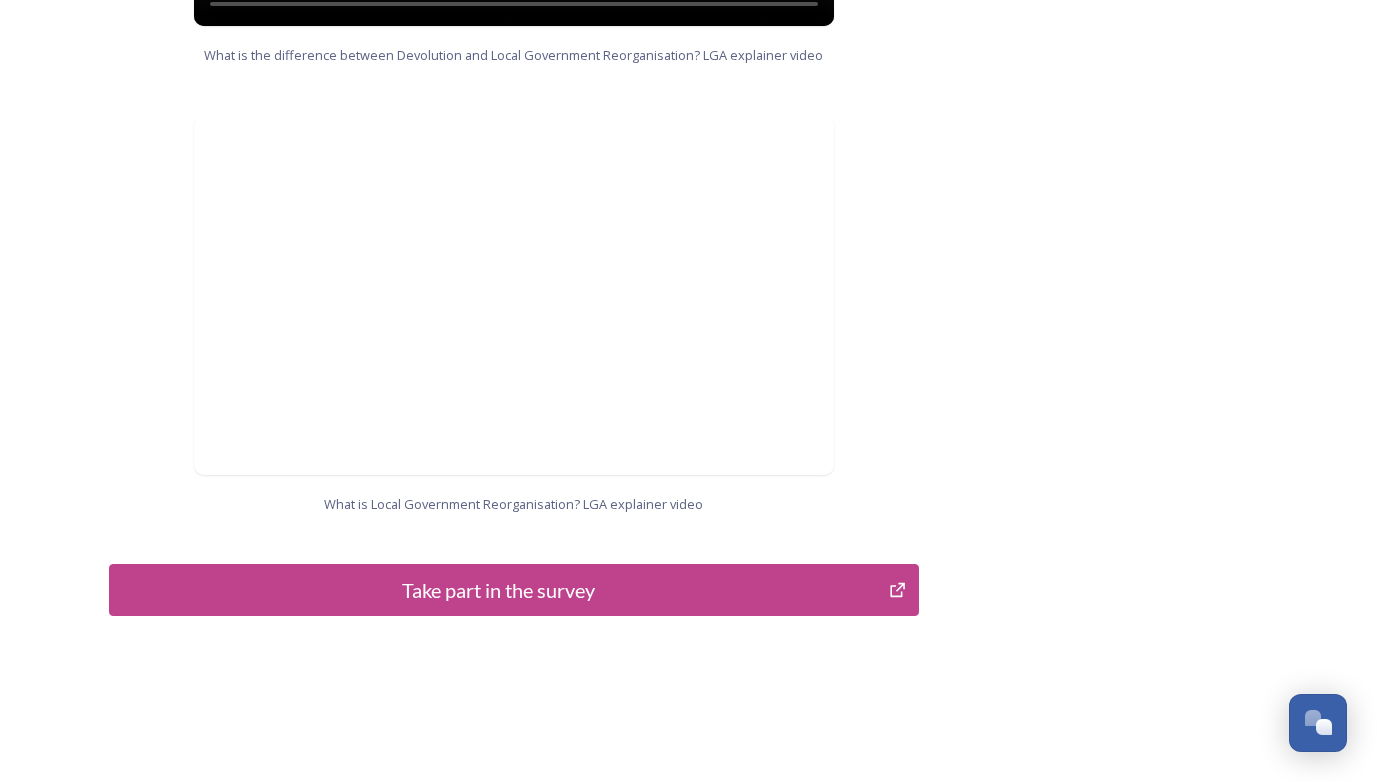 click on "Take part in the survey" at bounding box center (499, 590) 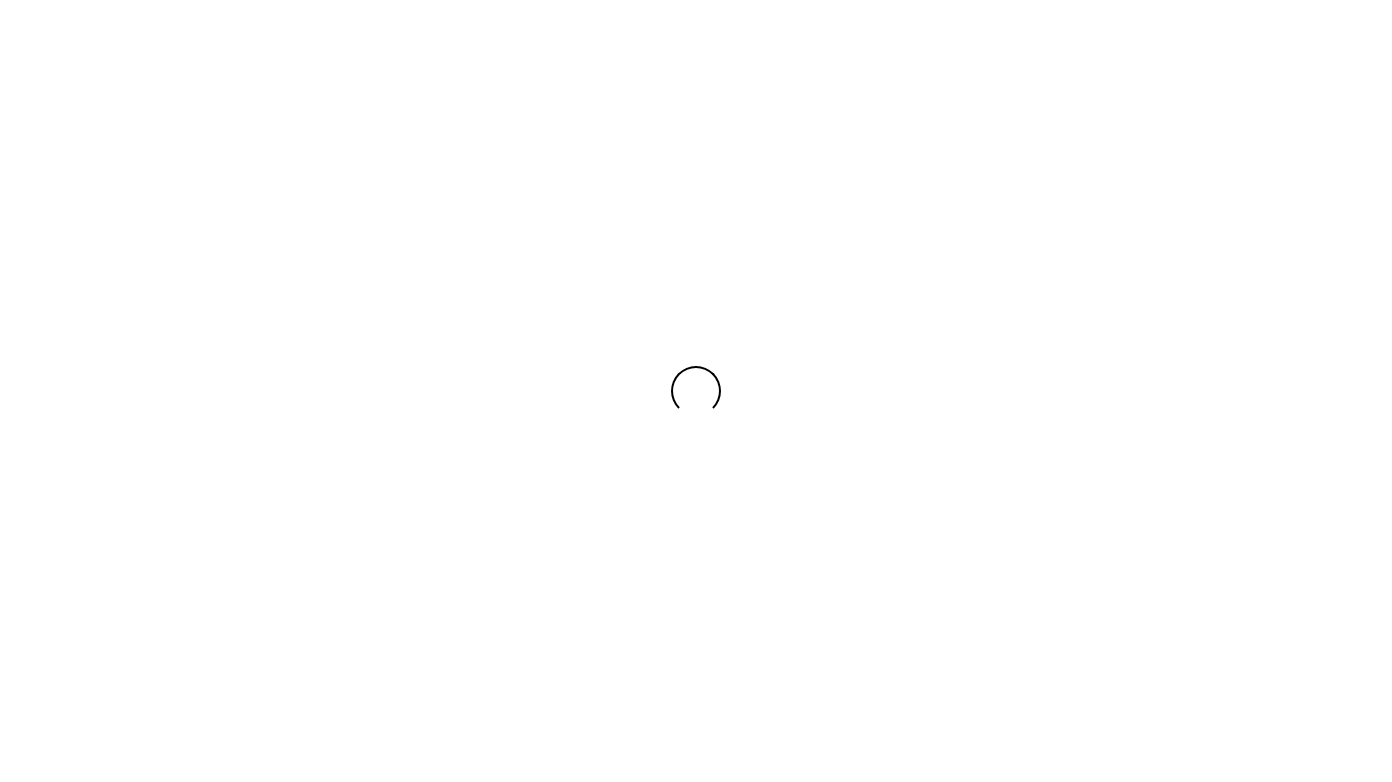 scroll, scrollTop: 0, scrollLeft: 0, axis: both 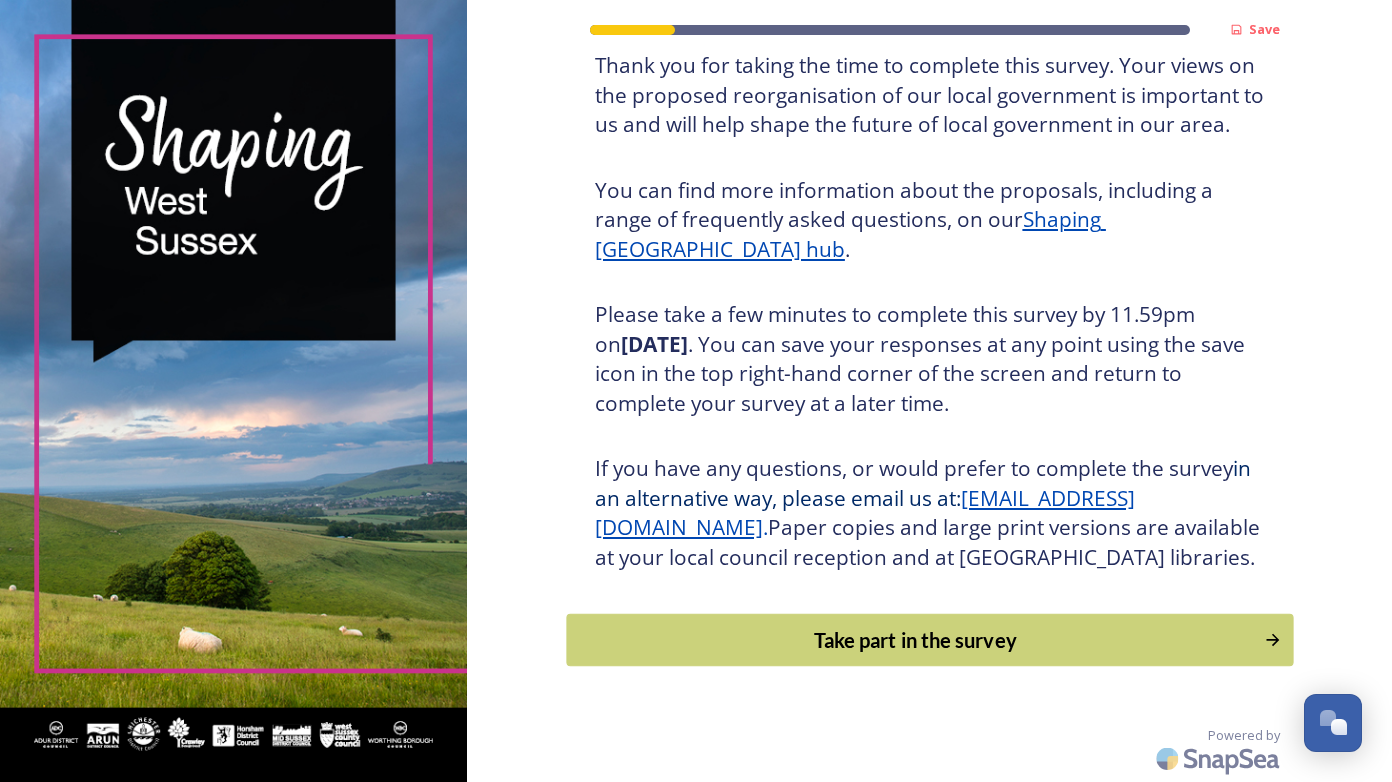 click on "Take part in the survey" at bounding box center [915, 640] 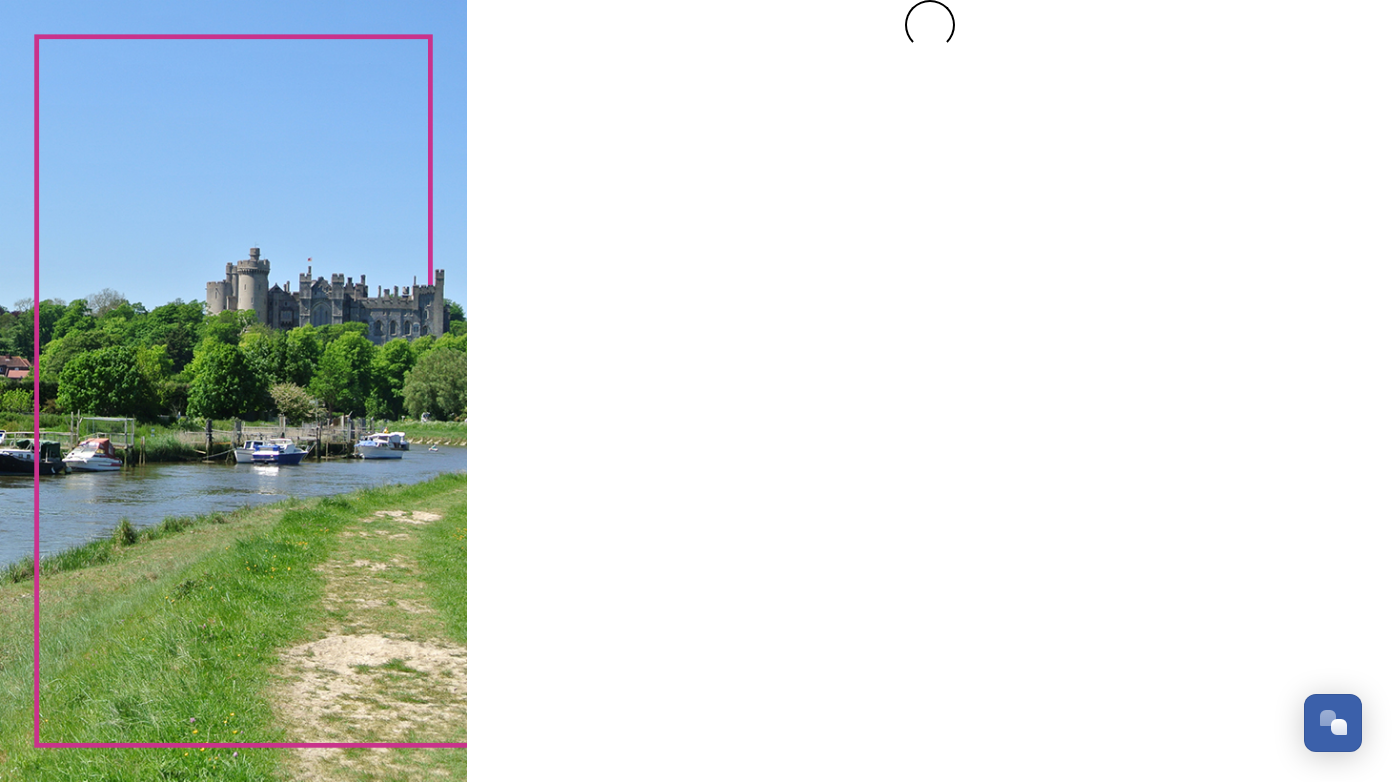 scroll, scrollTop: 0, scrollLeft: 0, axis: both 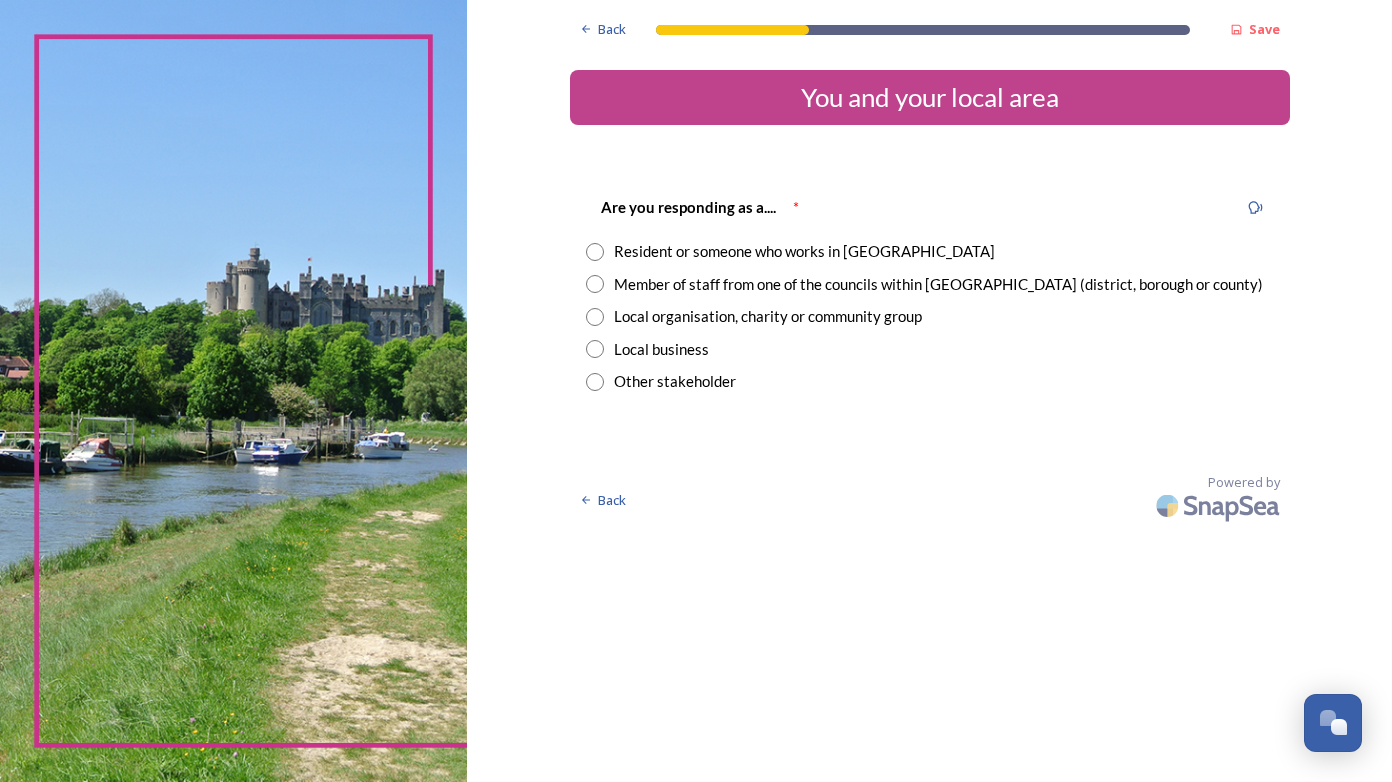 click at bounding box center [595, 284] 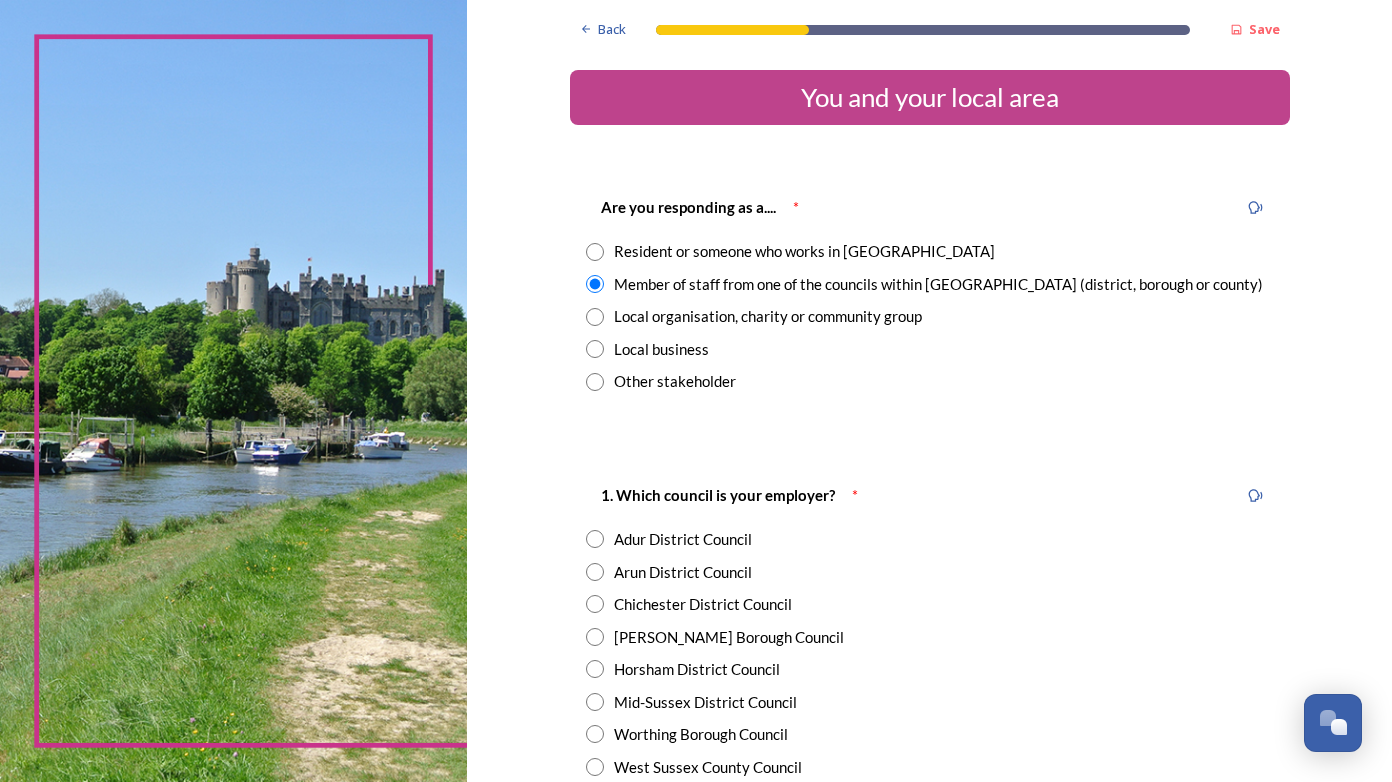 click at bounding box center [595, 252] 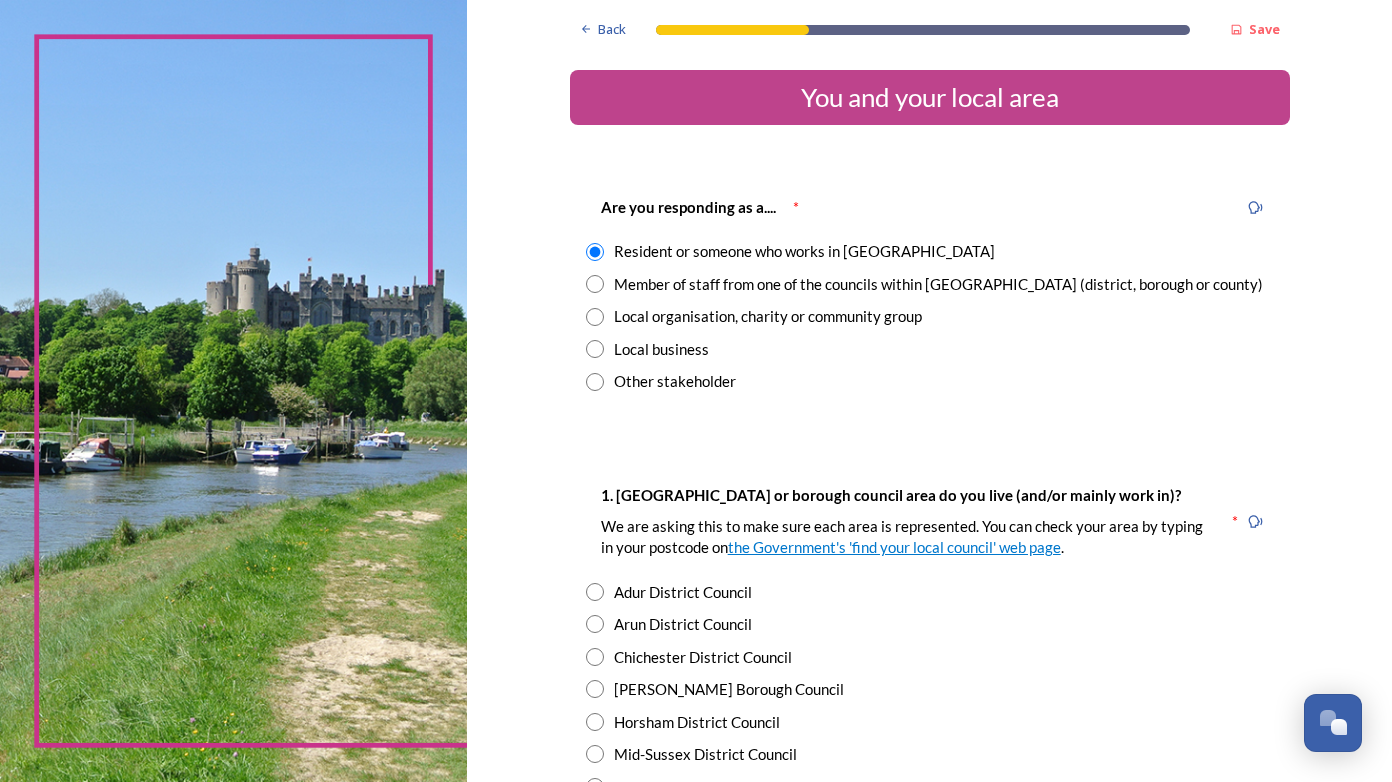 click at bounding box center [595, 284] 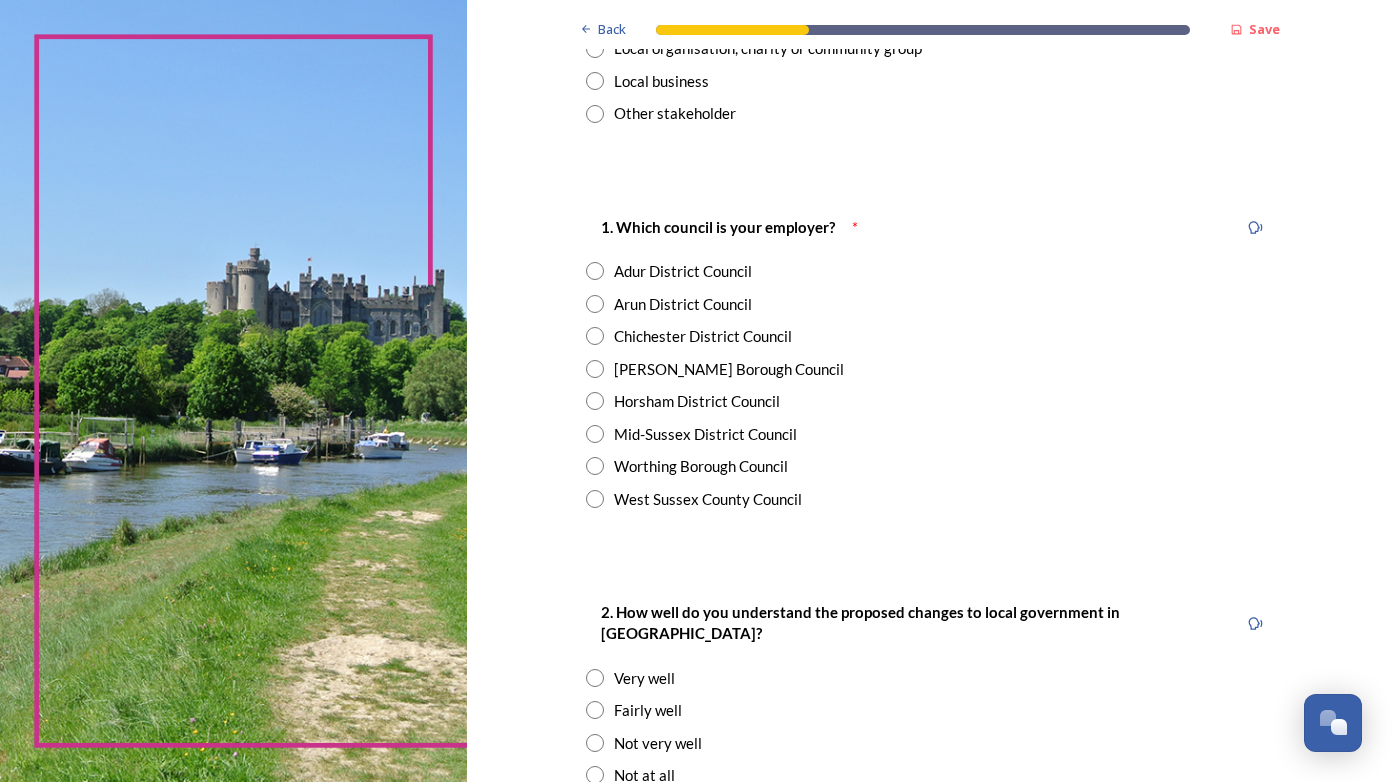 scroll, scrollTop: 270, scrollLeft: 0, axis: vertical 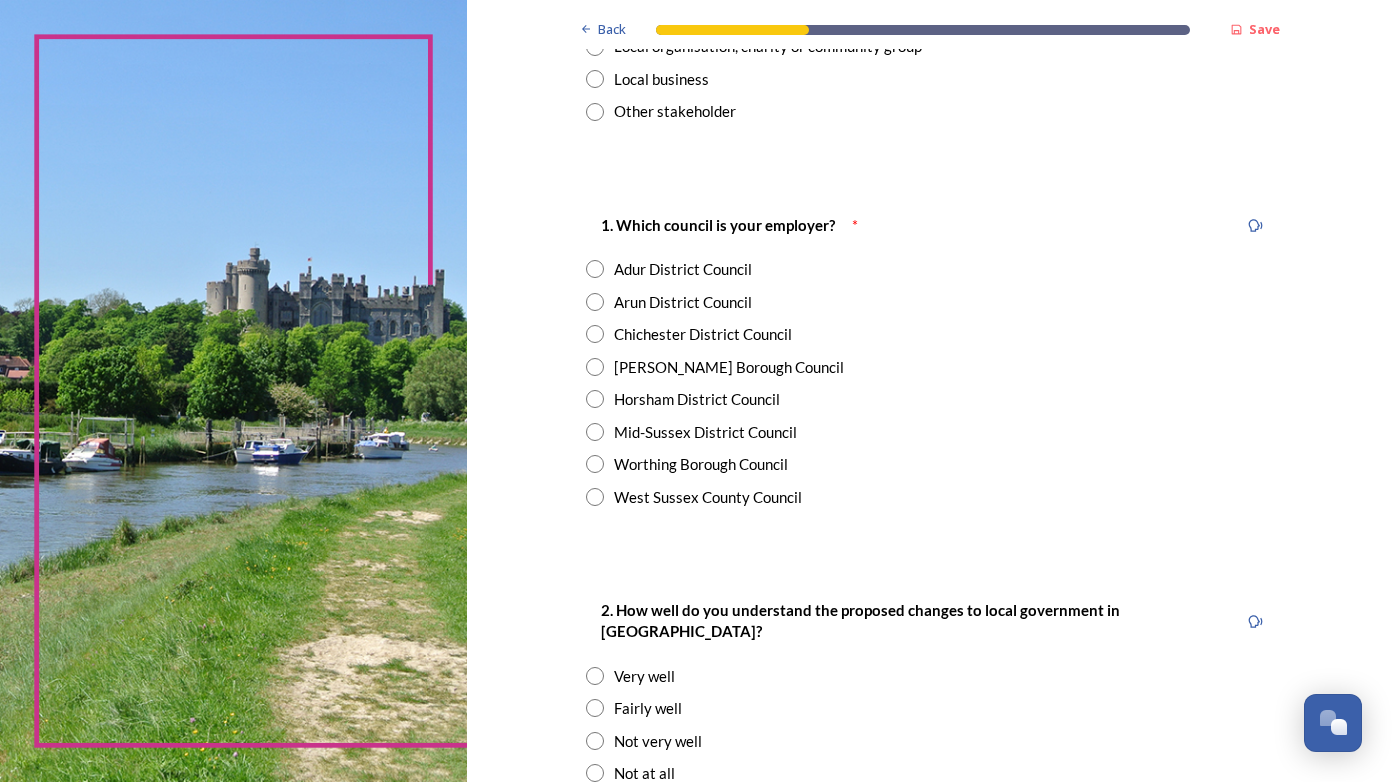 click at bounding box center [595, 497] 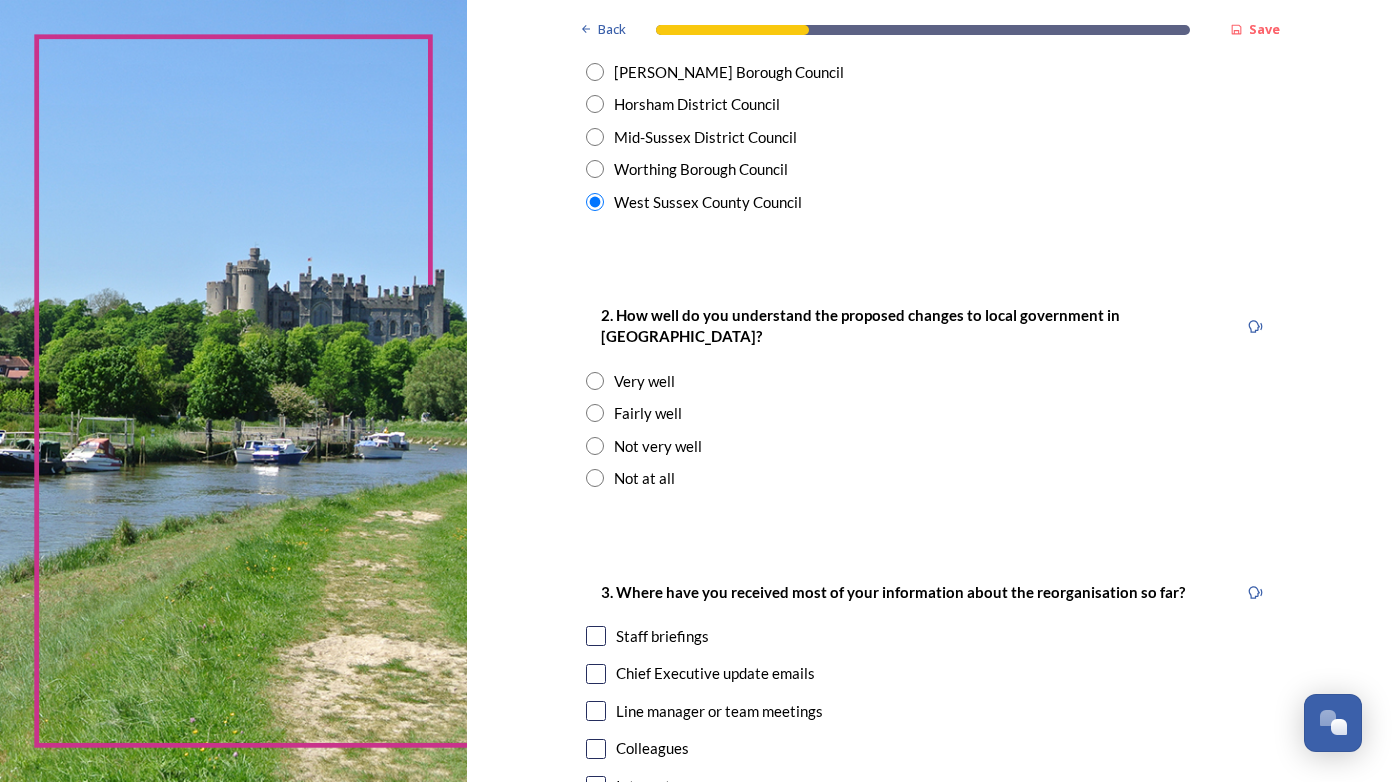 scroll, scrollTop: 567, scrollLeft: 0, axis: vertical 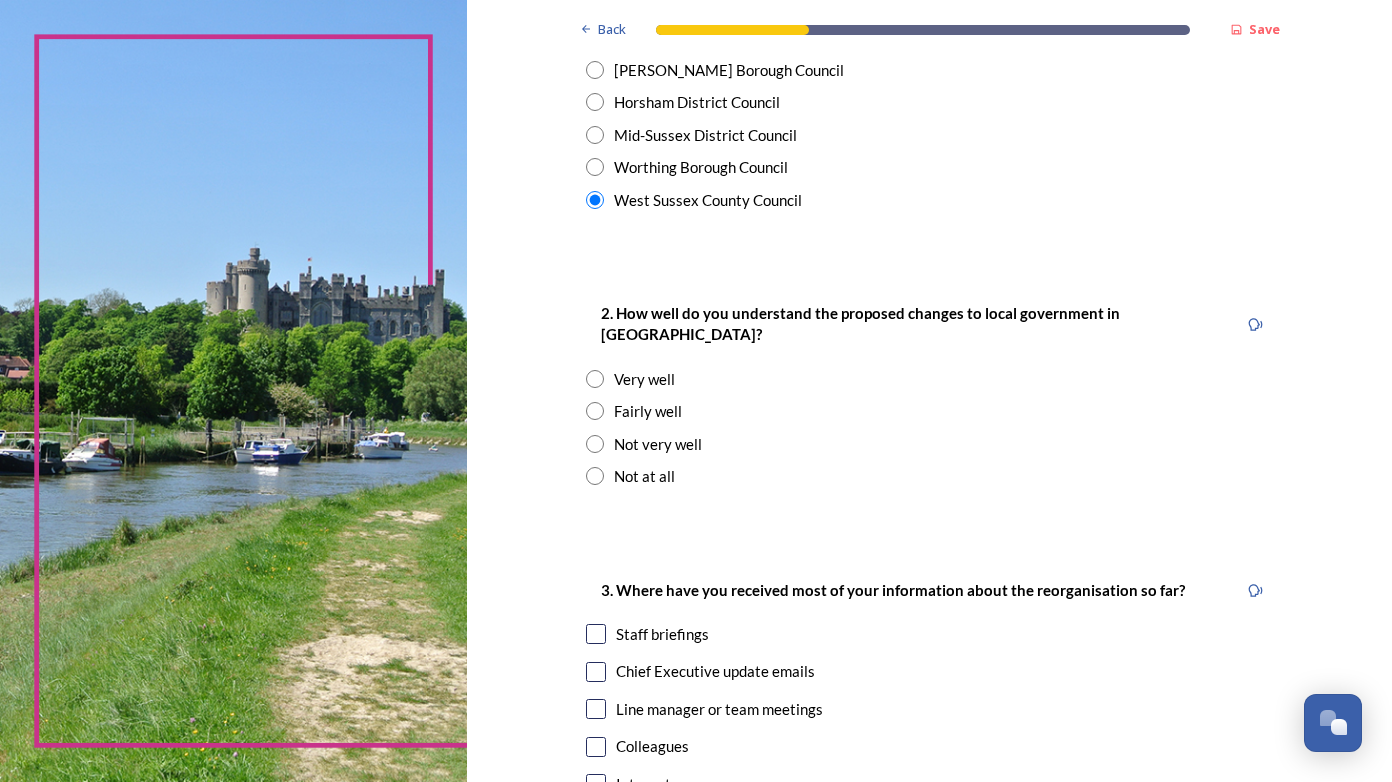 click at bounding box center (595, 411) 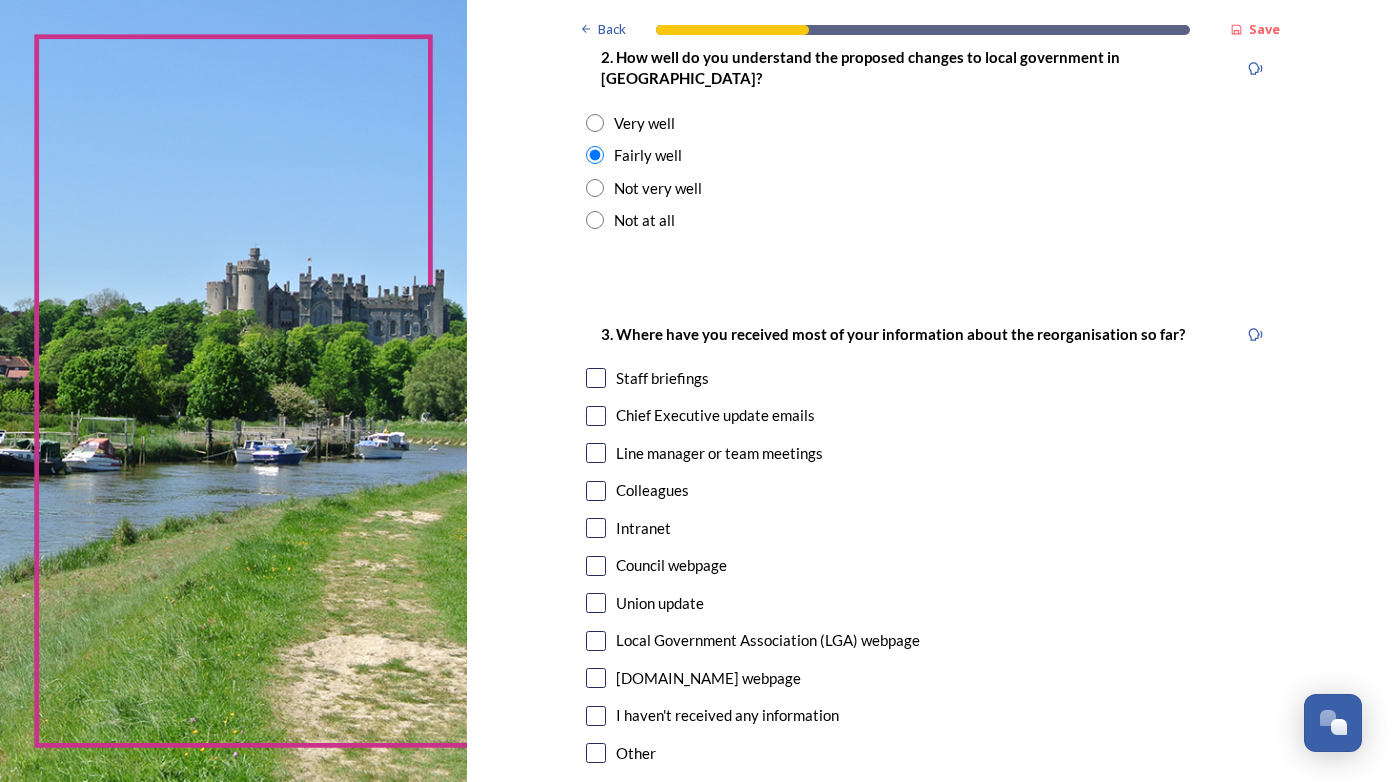 scroll, scrollTop: 840, scrollLeft: 0, axis: vertical 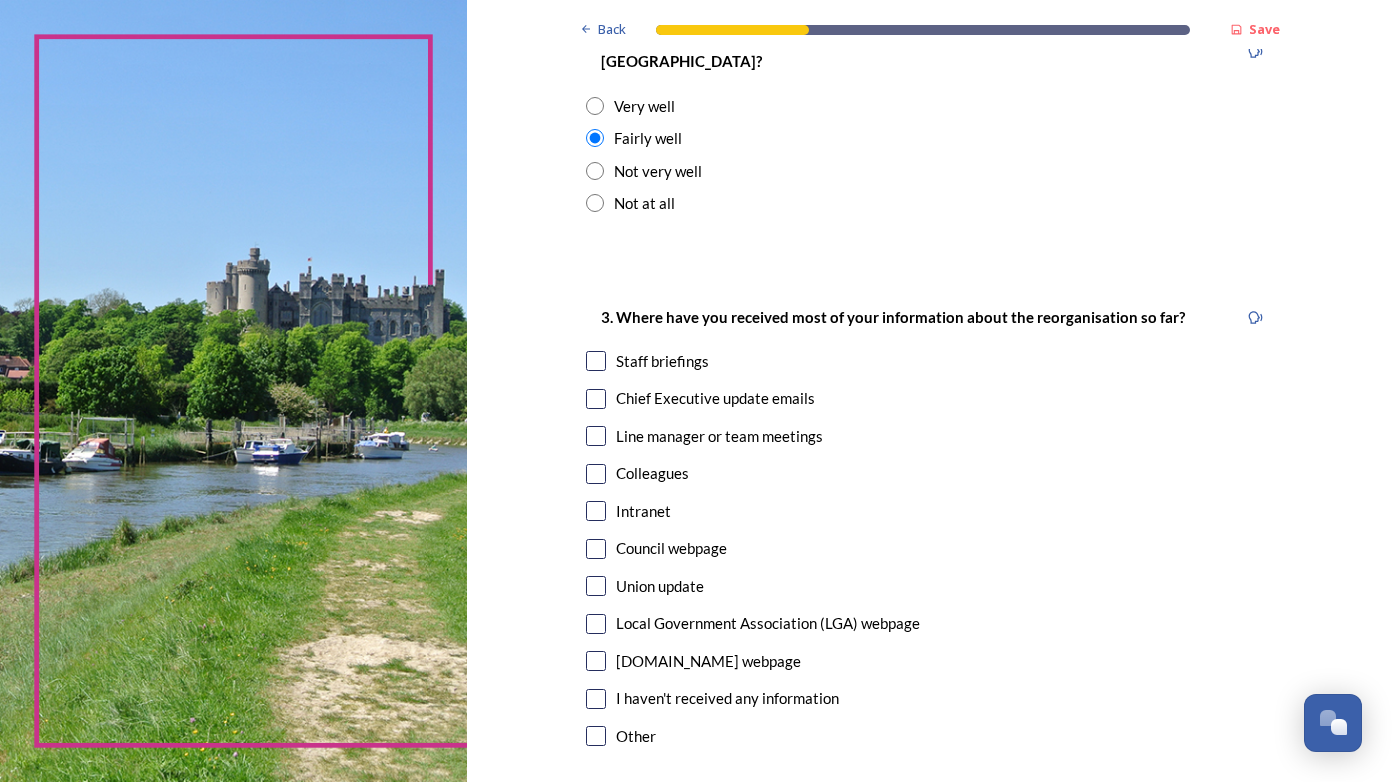 click at bounding box center (596, 361) 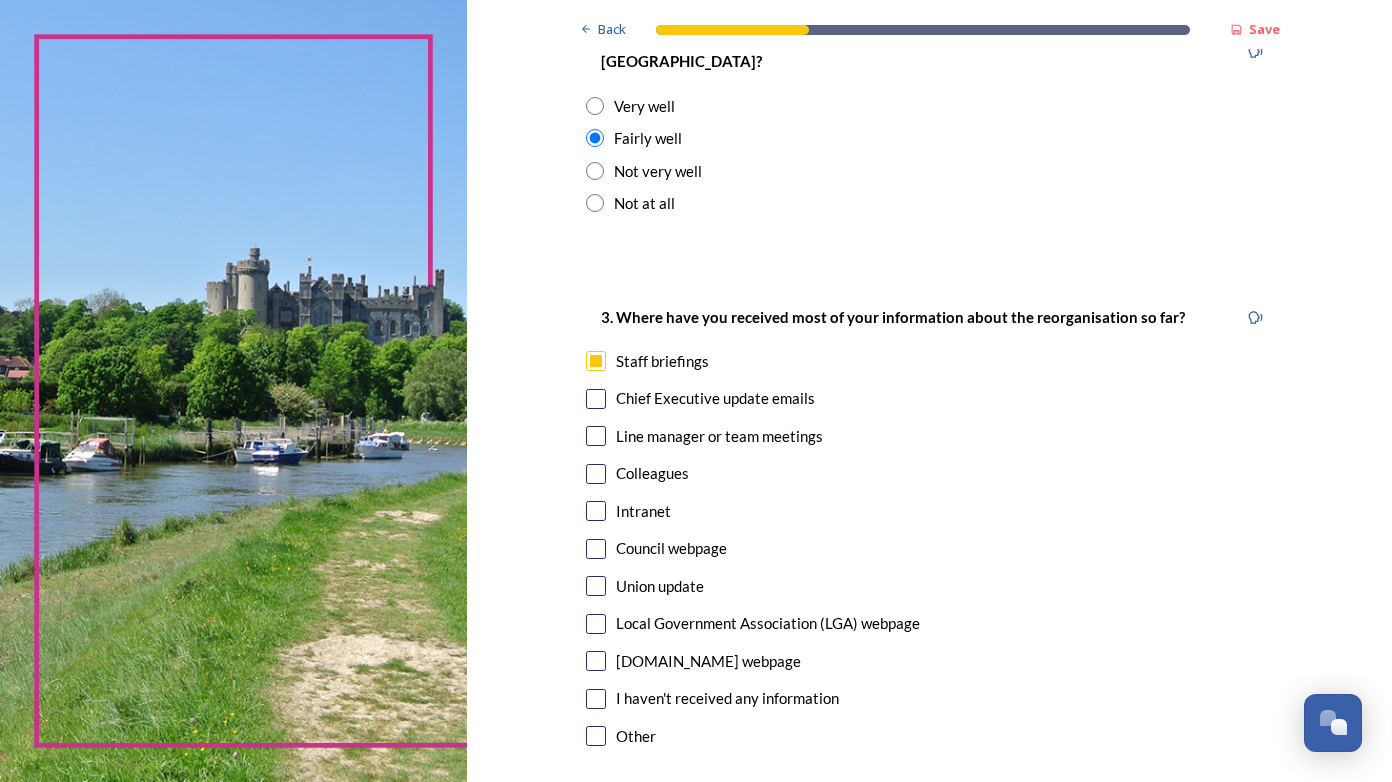 click at bounding box center [596, 399] 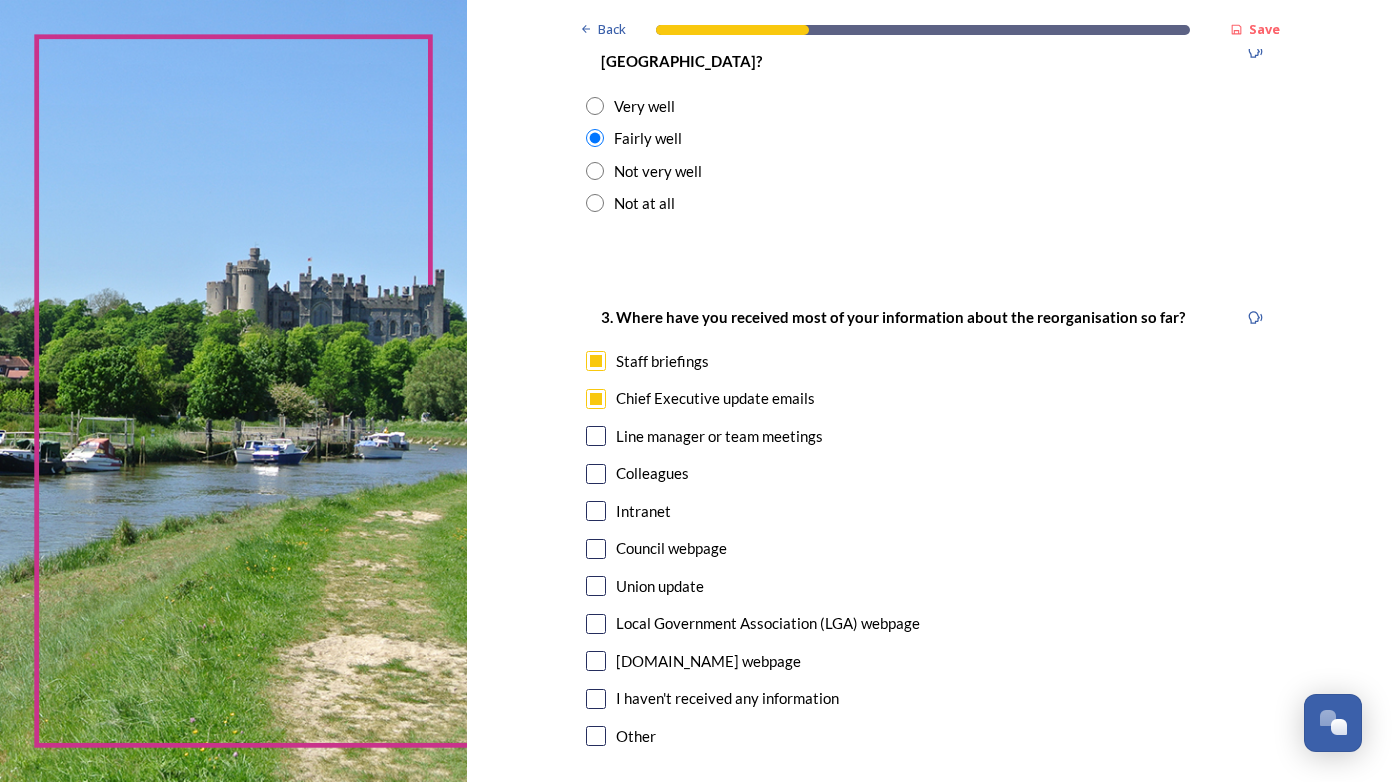 click at bounding box center (596, 436) 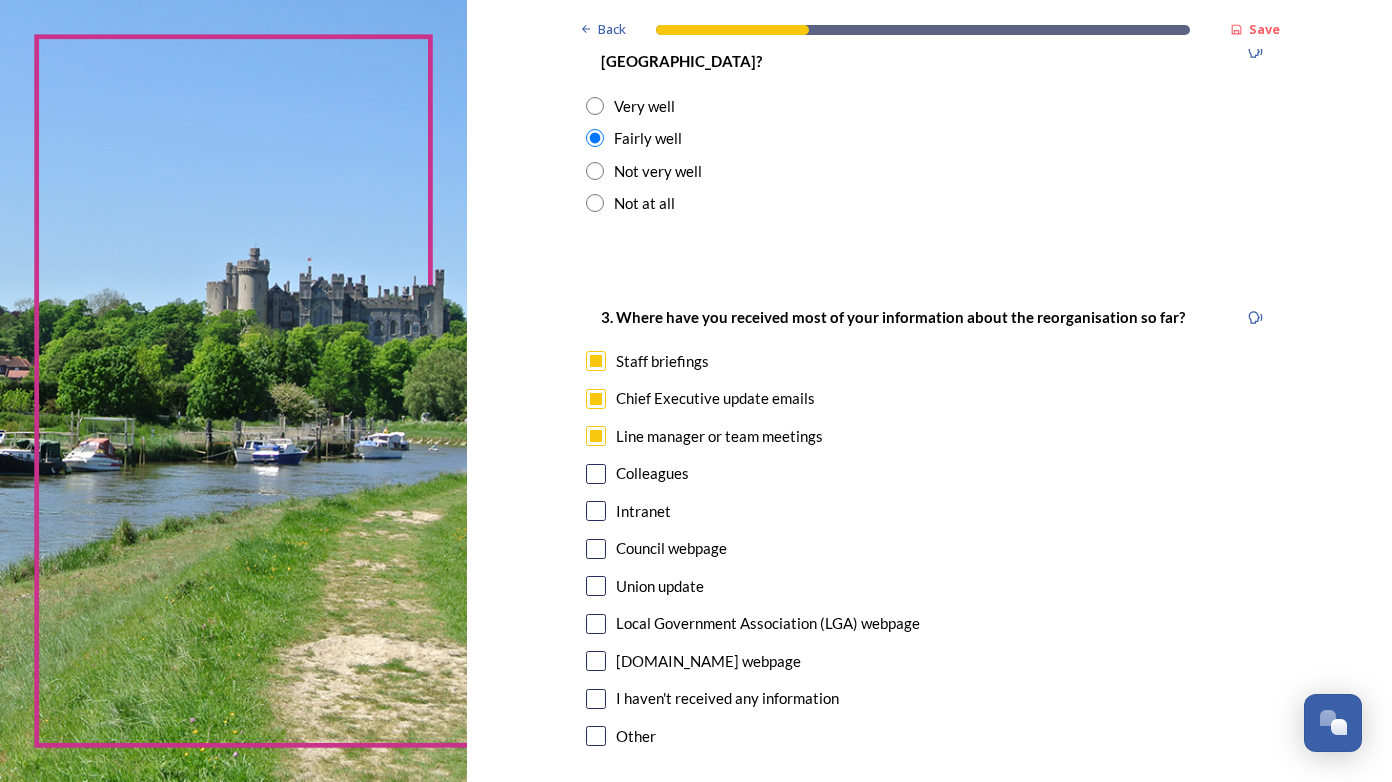 click at bounding box center [596, 511] 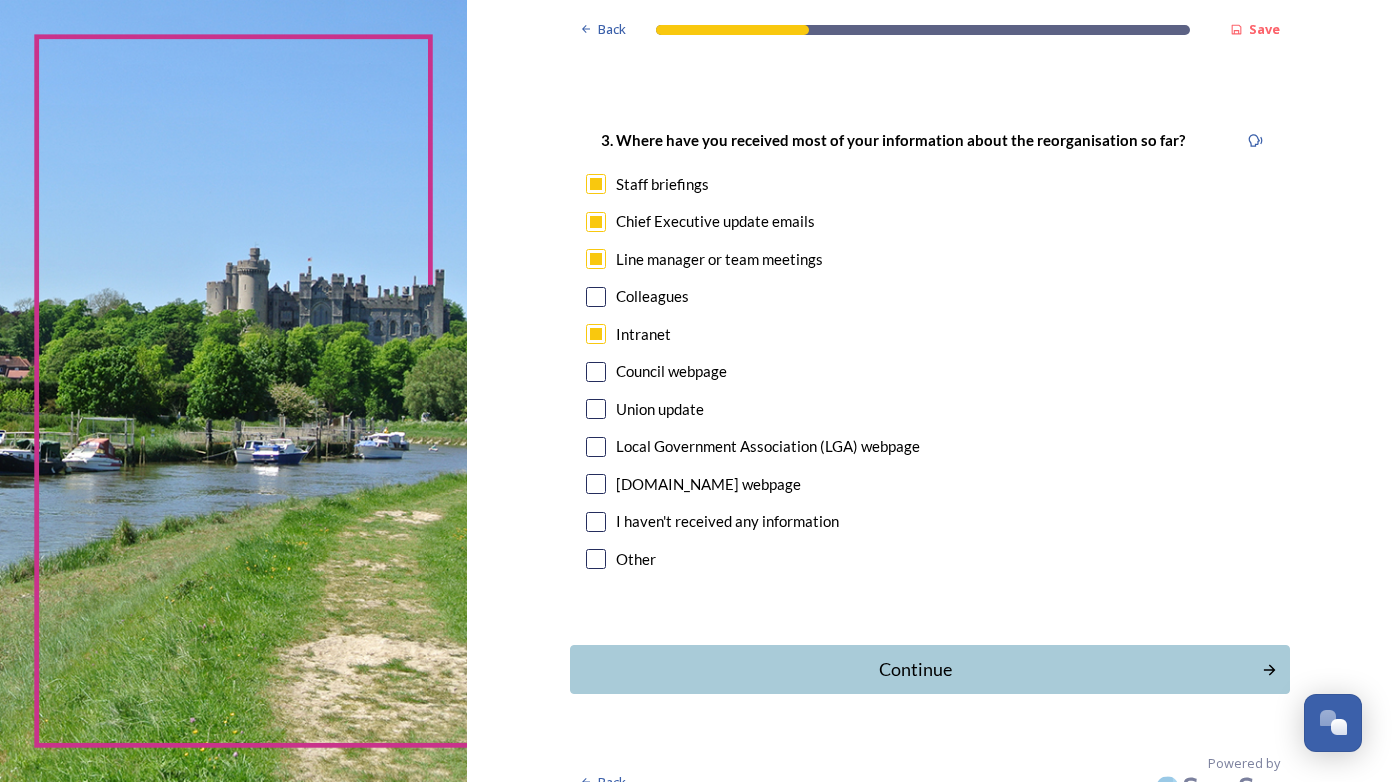 scroll, scrollTop: 1019, scrollLeft: 0, axis: vertical 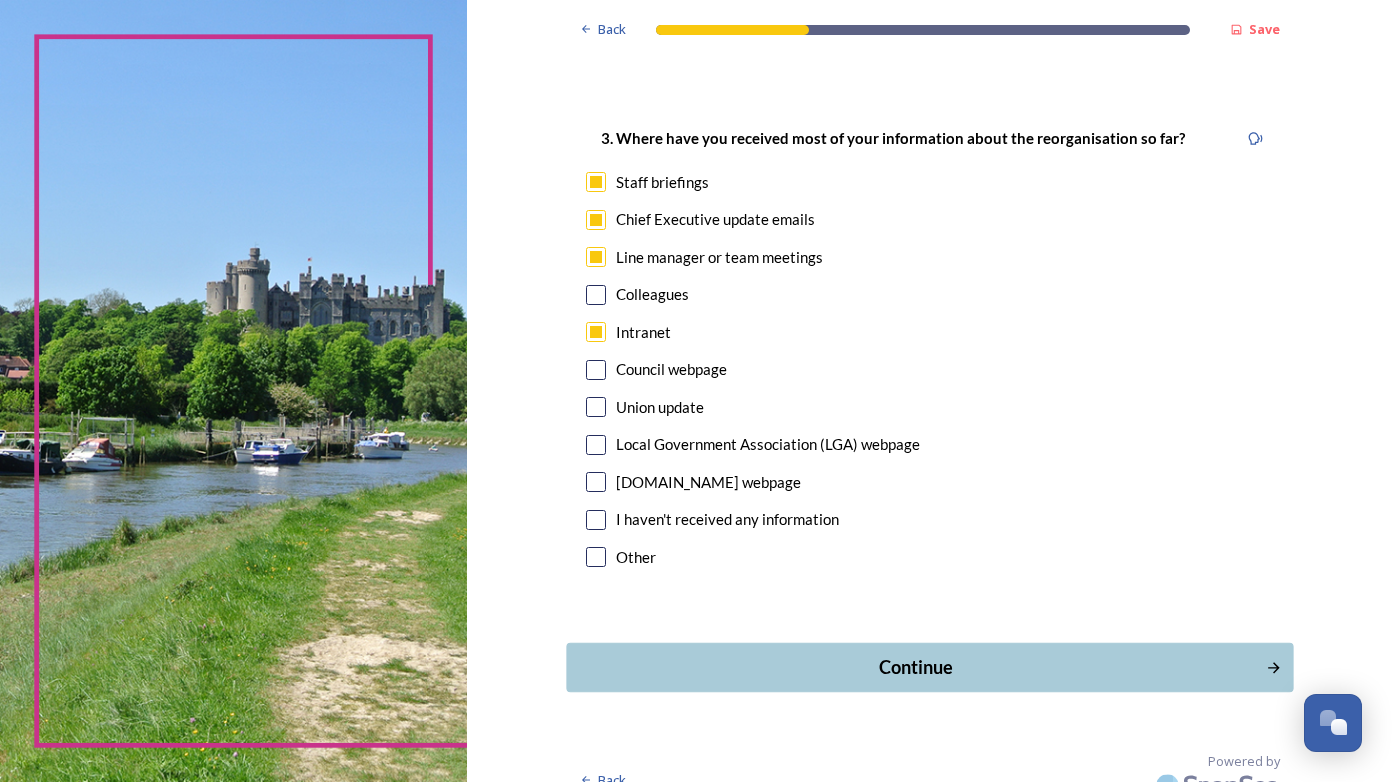 click on "Continue" at bounding box center (915, 667) 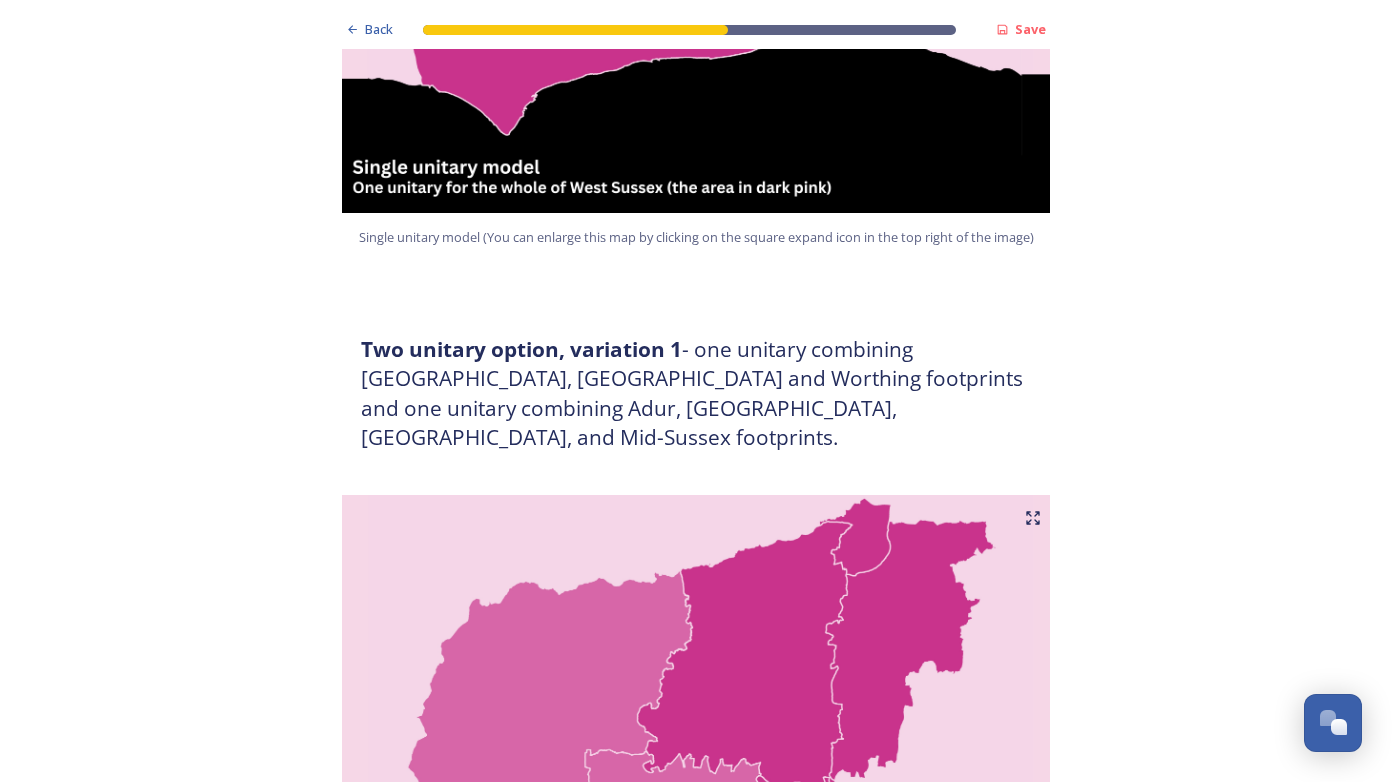 scroll, scrollTop: 929, scrollLeft: 0, axis: vertical 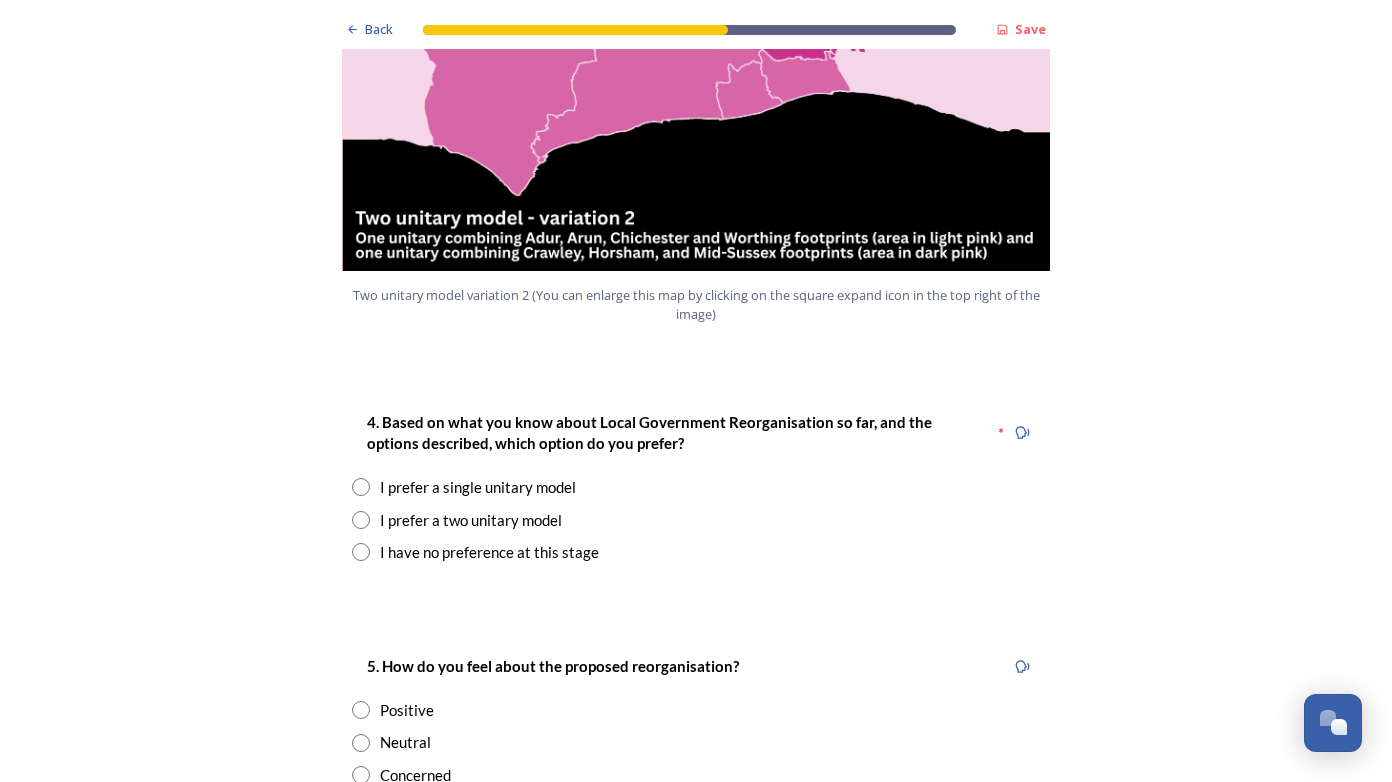 click at bounding box center (361, 487) 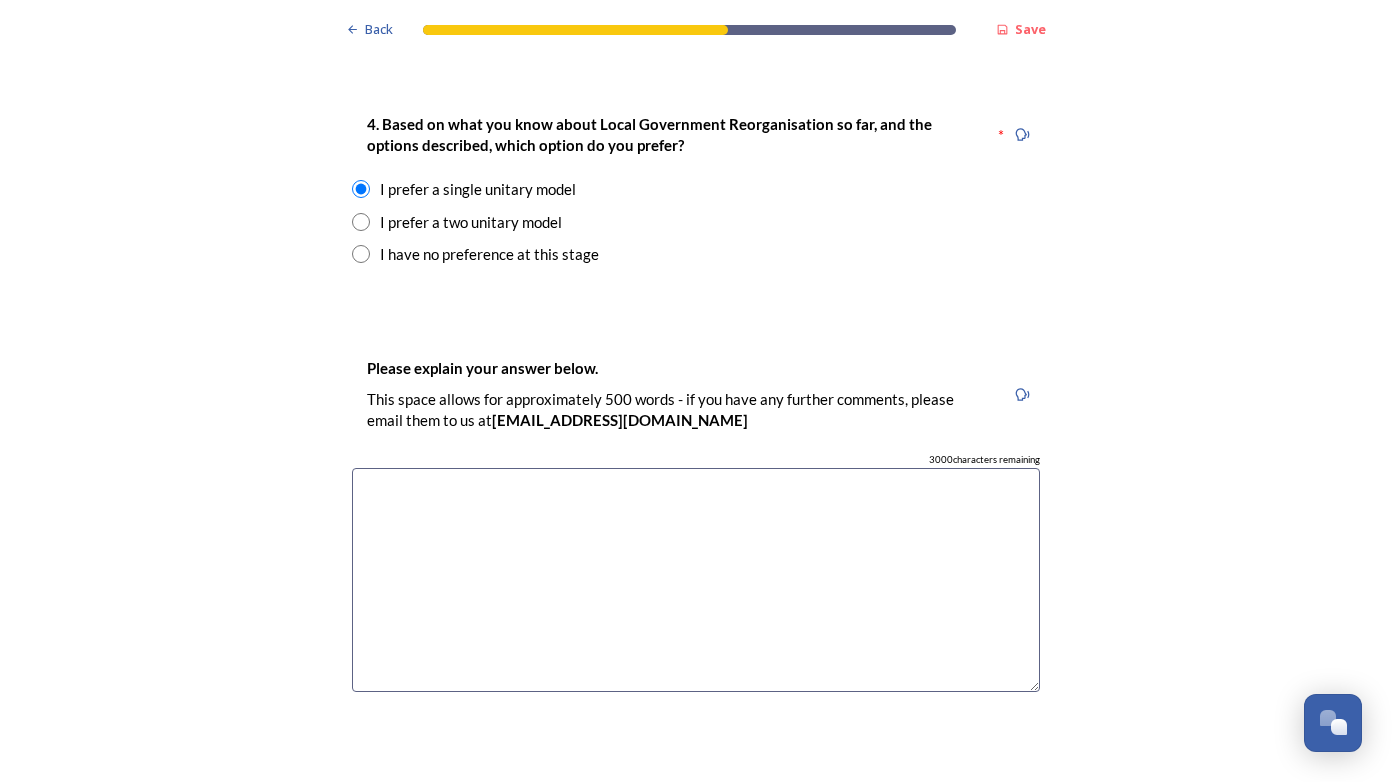 scroll, scrollTop: 2695, scrollLeft: 0, axis: vertical 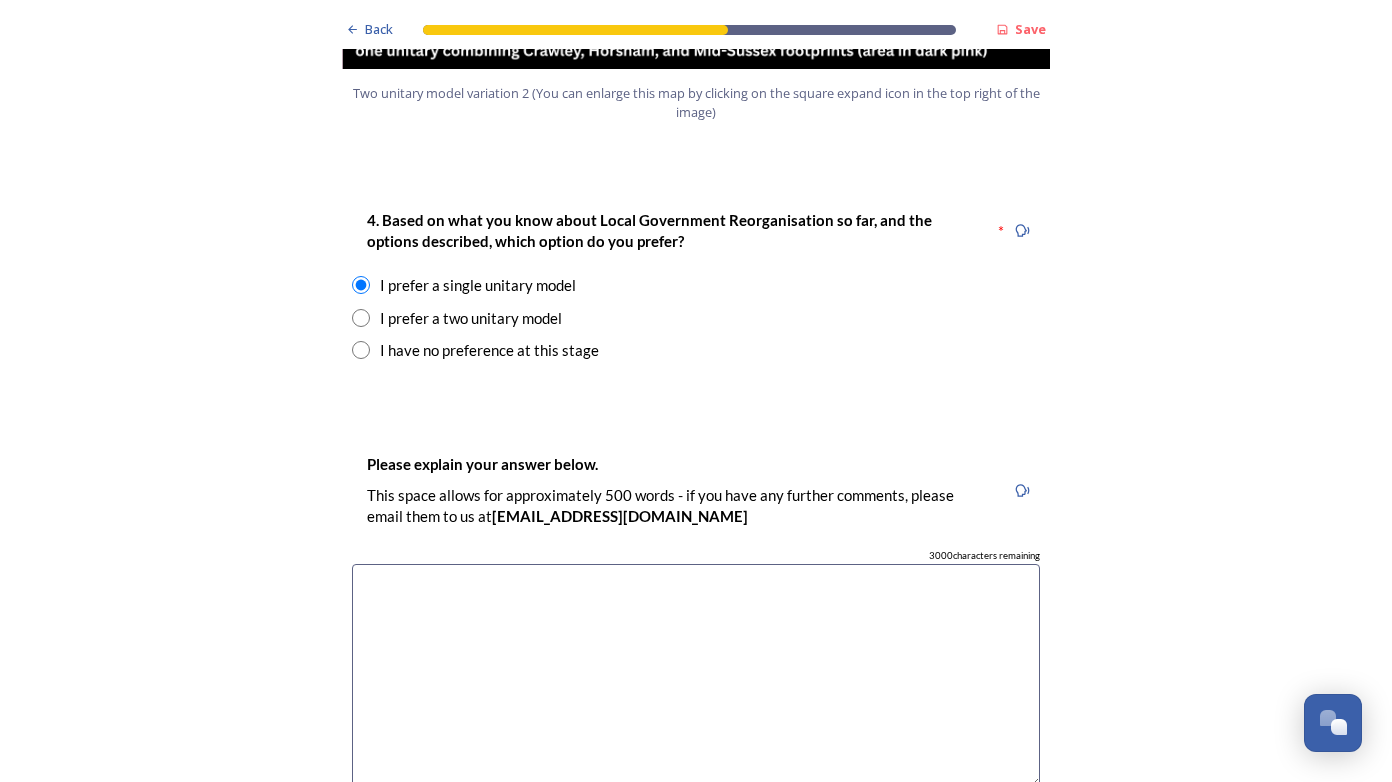 click at bounding box center (696, 676) 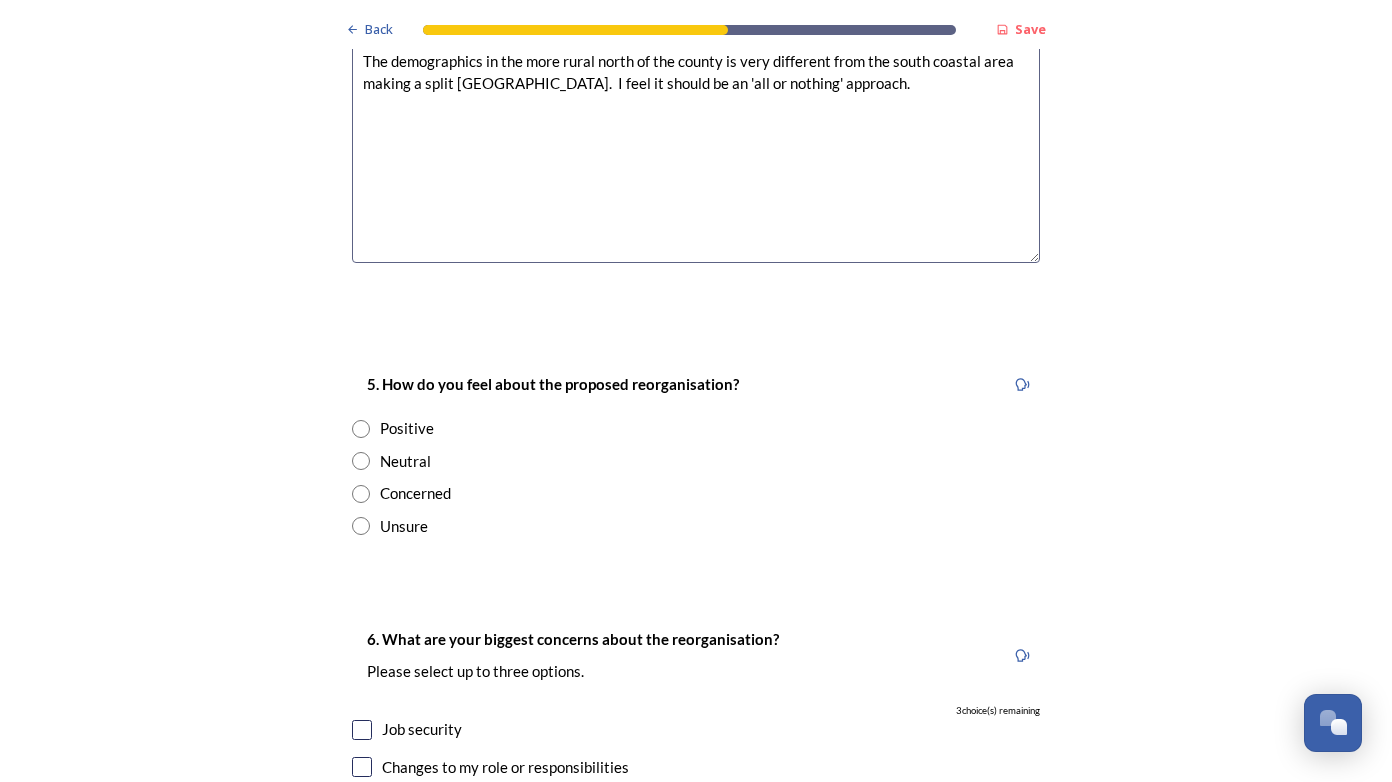 scroll, scrollTop: 3124, scrollLeft: 0, axis: vertical 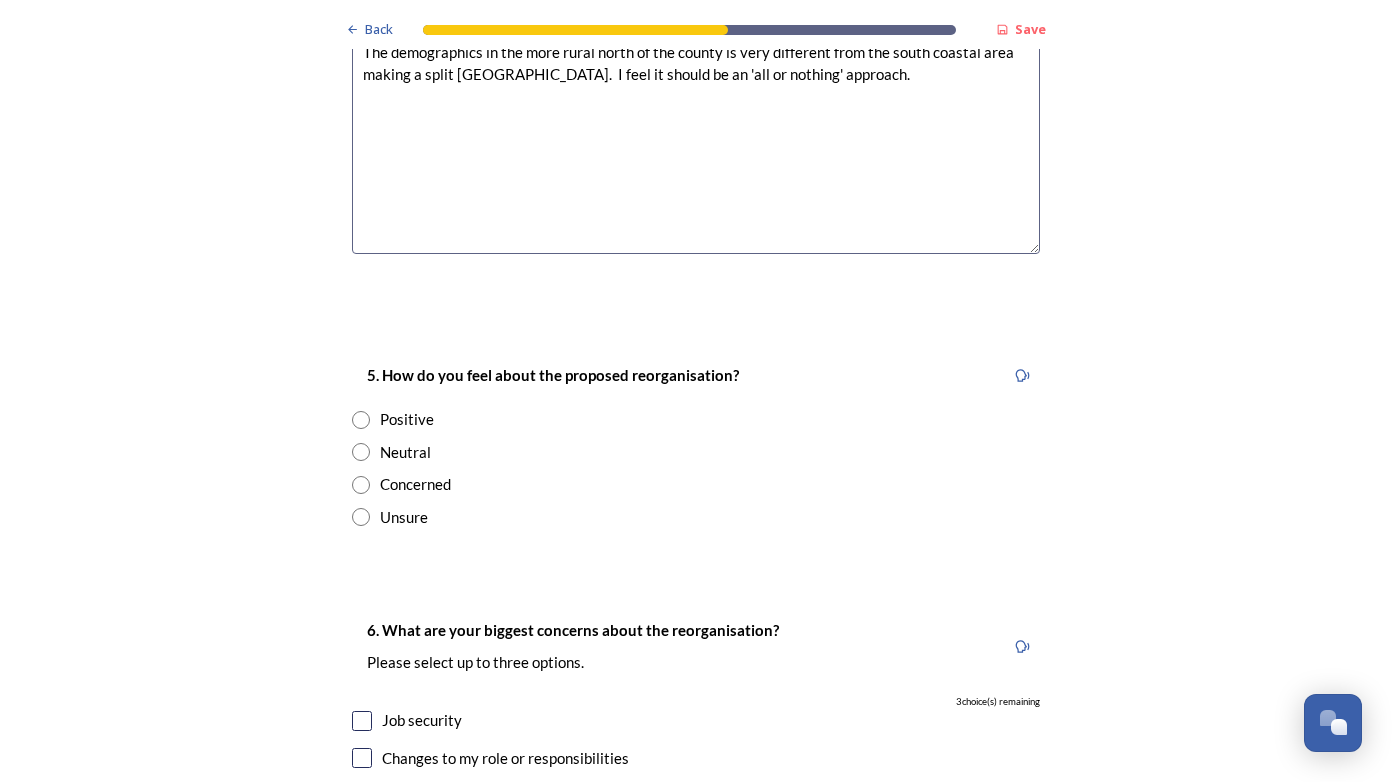 type on "The demographics in the more rural north of the county is very different from the south coastal area making a split [GEOGRAPHIC_DATA].  I feel it should be an 'all or nothing' approach." 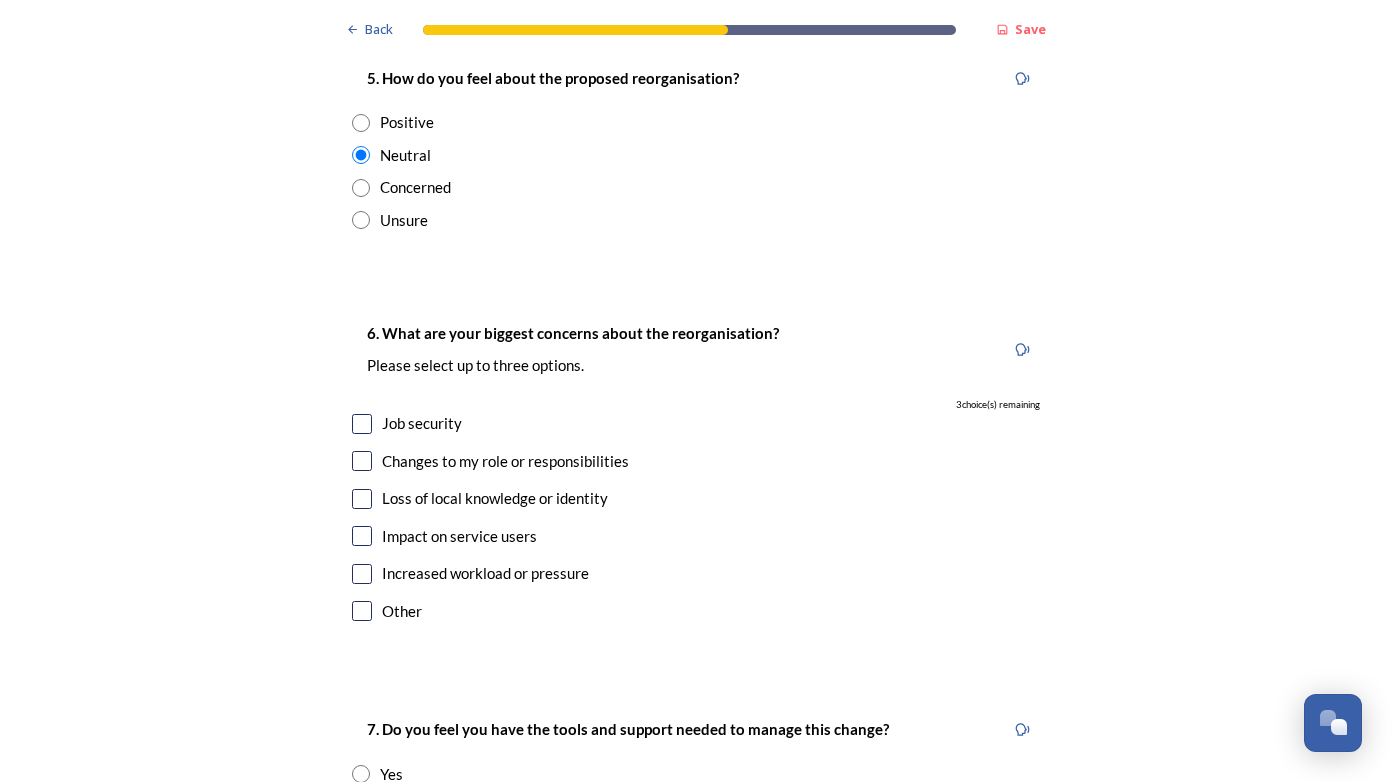 scroll, scrollTop: 3430, scrollLeft: 0, axis: vertical 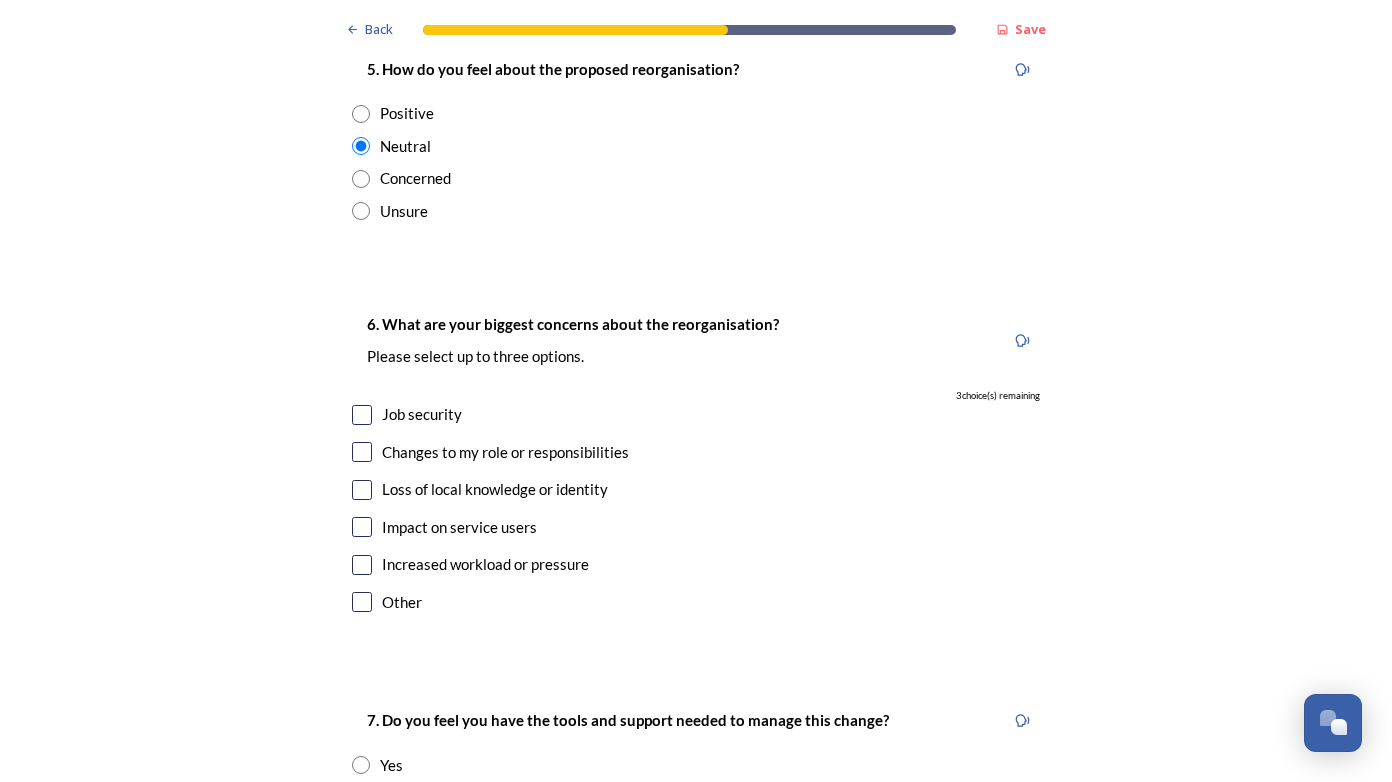 click at bounding box center (362, 527) 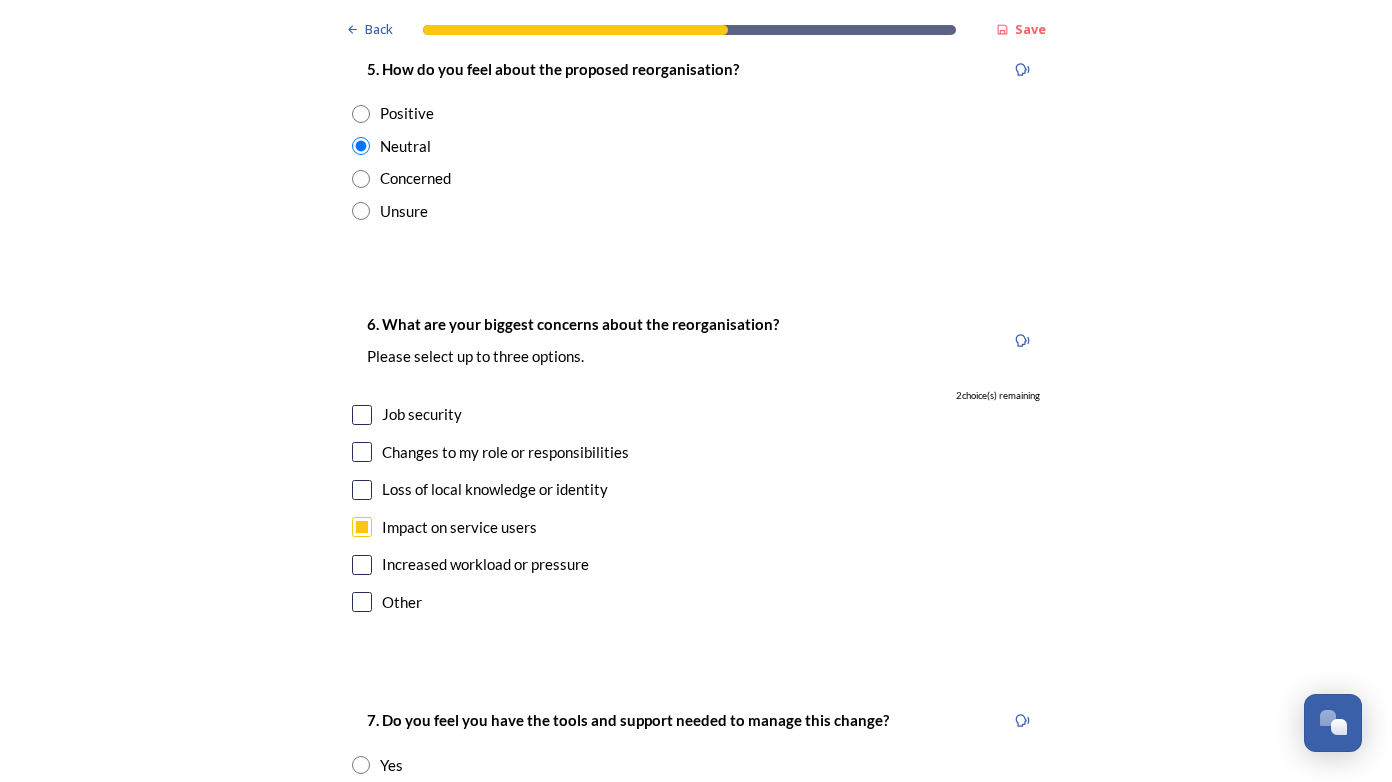 click at bounding box center [362, 565] 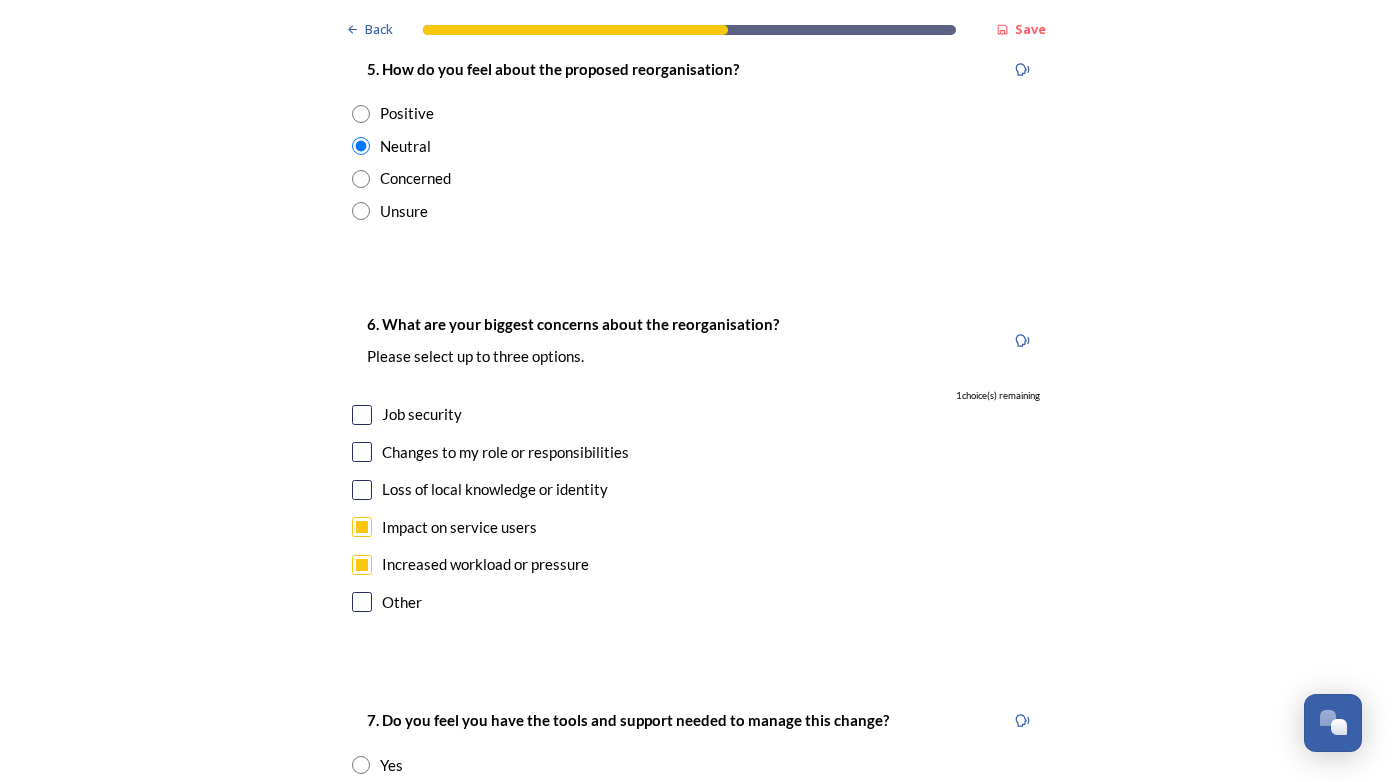 click at bounding box center [362, 415] 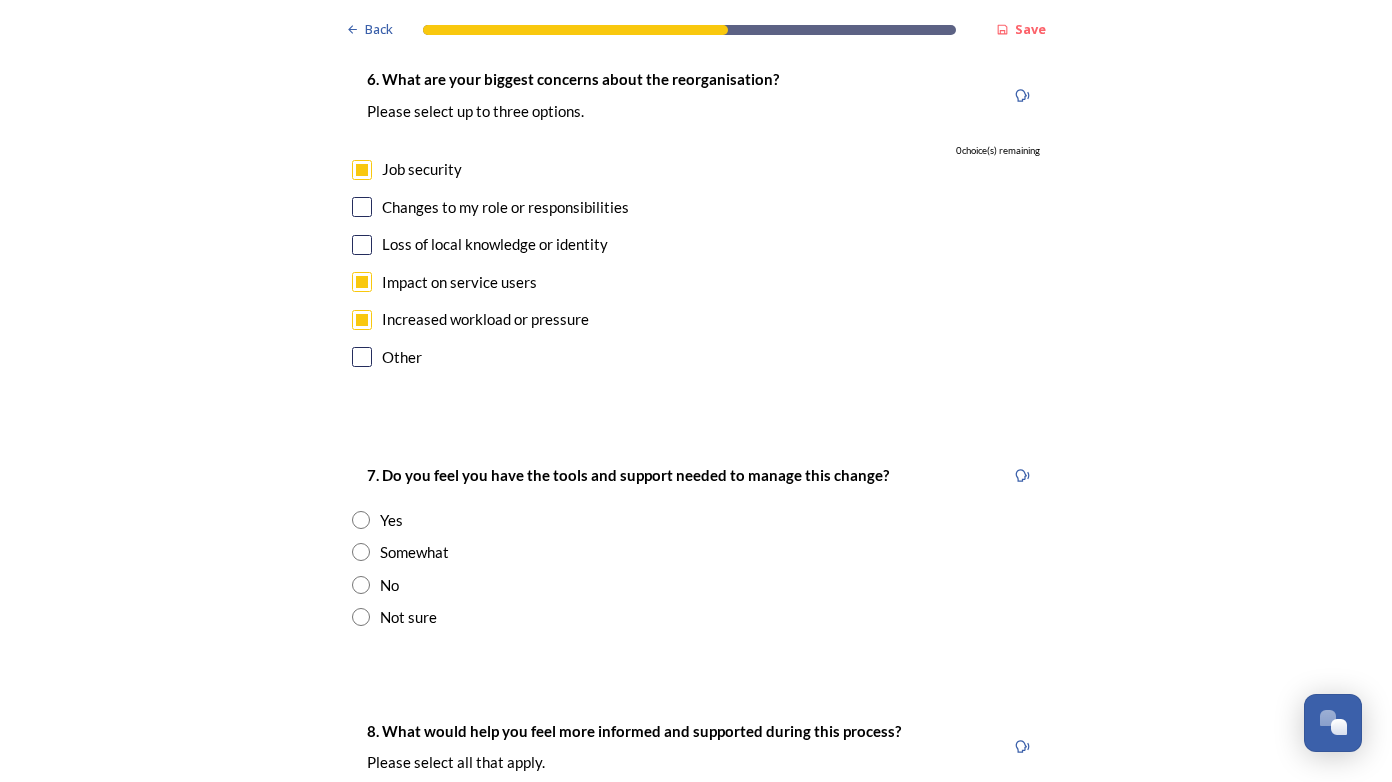 scroll, scrollTop: 3684, scrollLeft: 0, axis: vertical 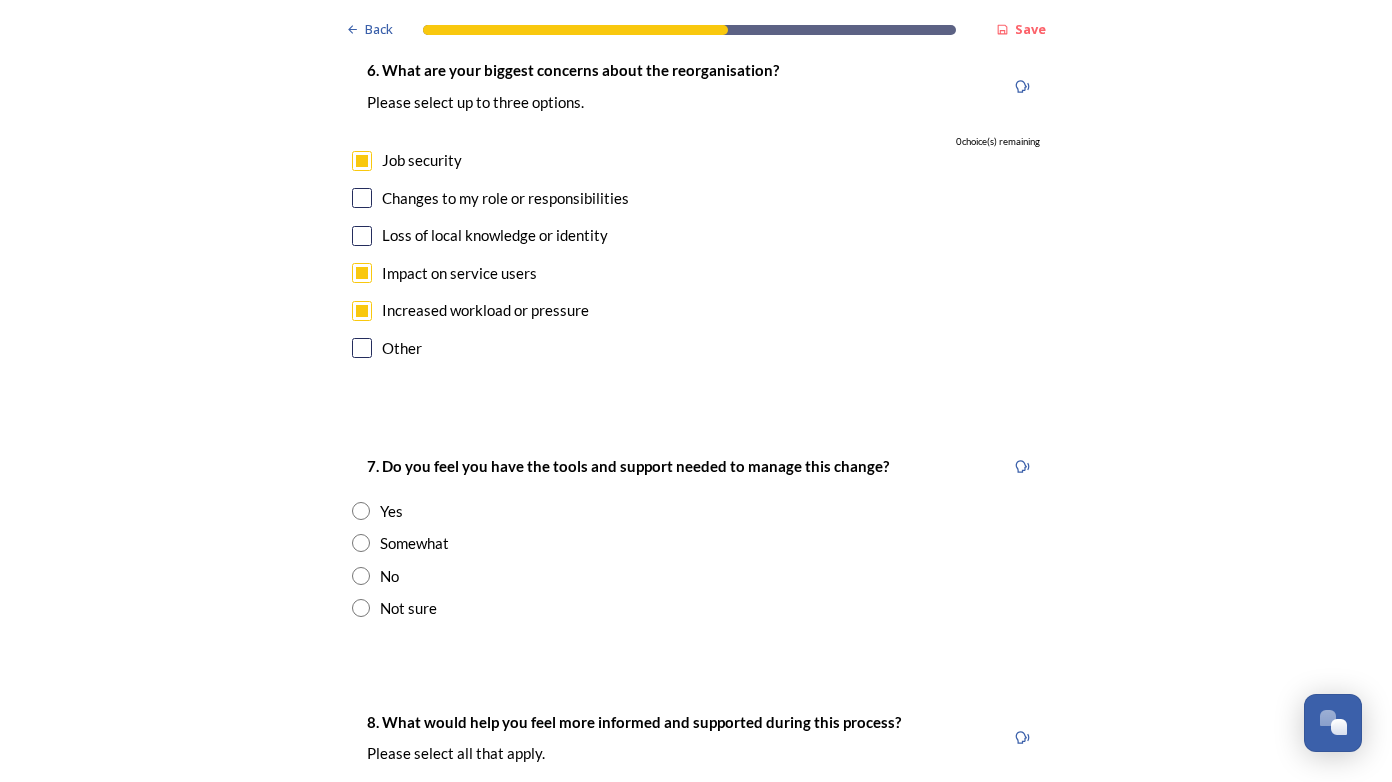 click at bounding box center (361, 543) 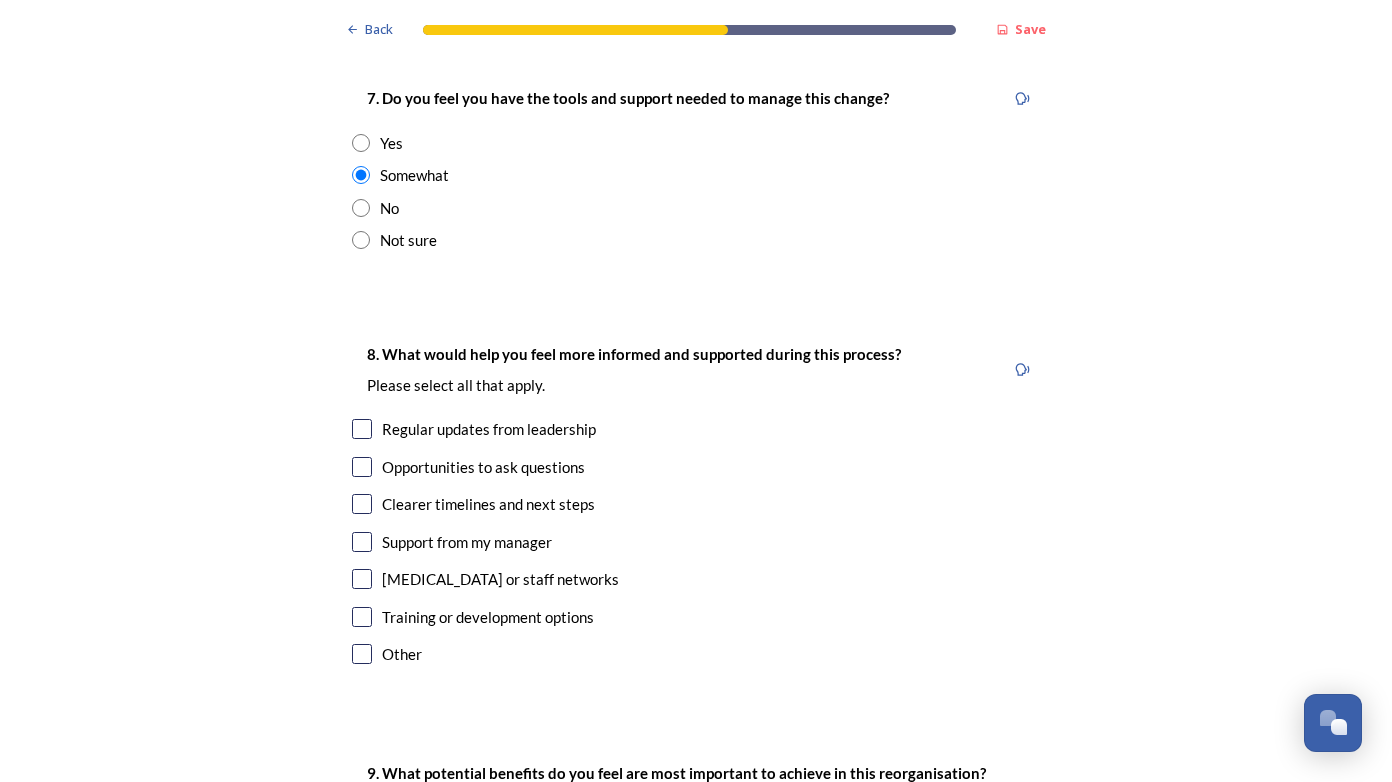 scroll, scrollTop: 4060, scrollLeft: 0, axis: vertical 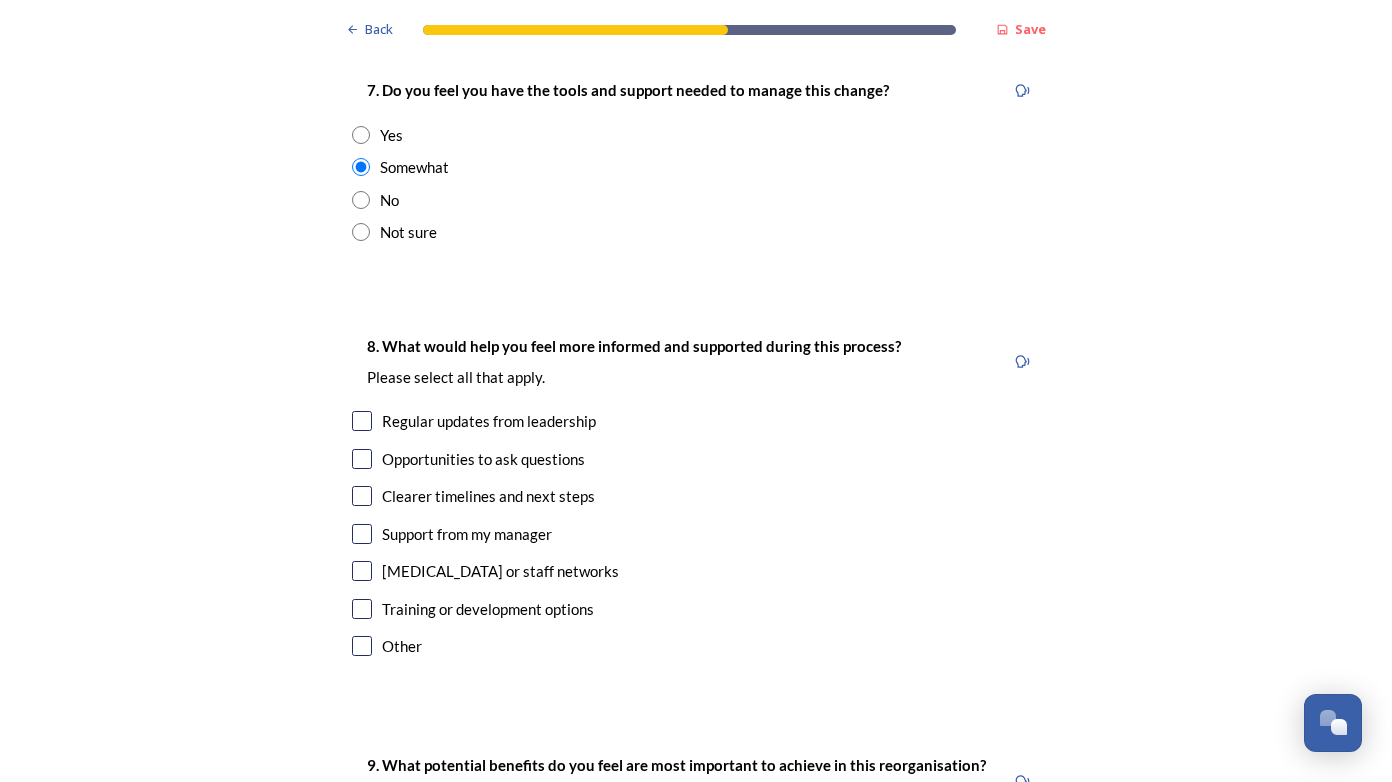 click at bounding box center (362, 496) 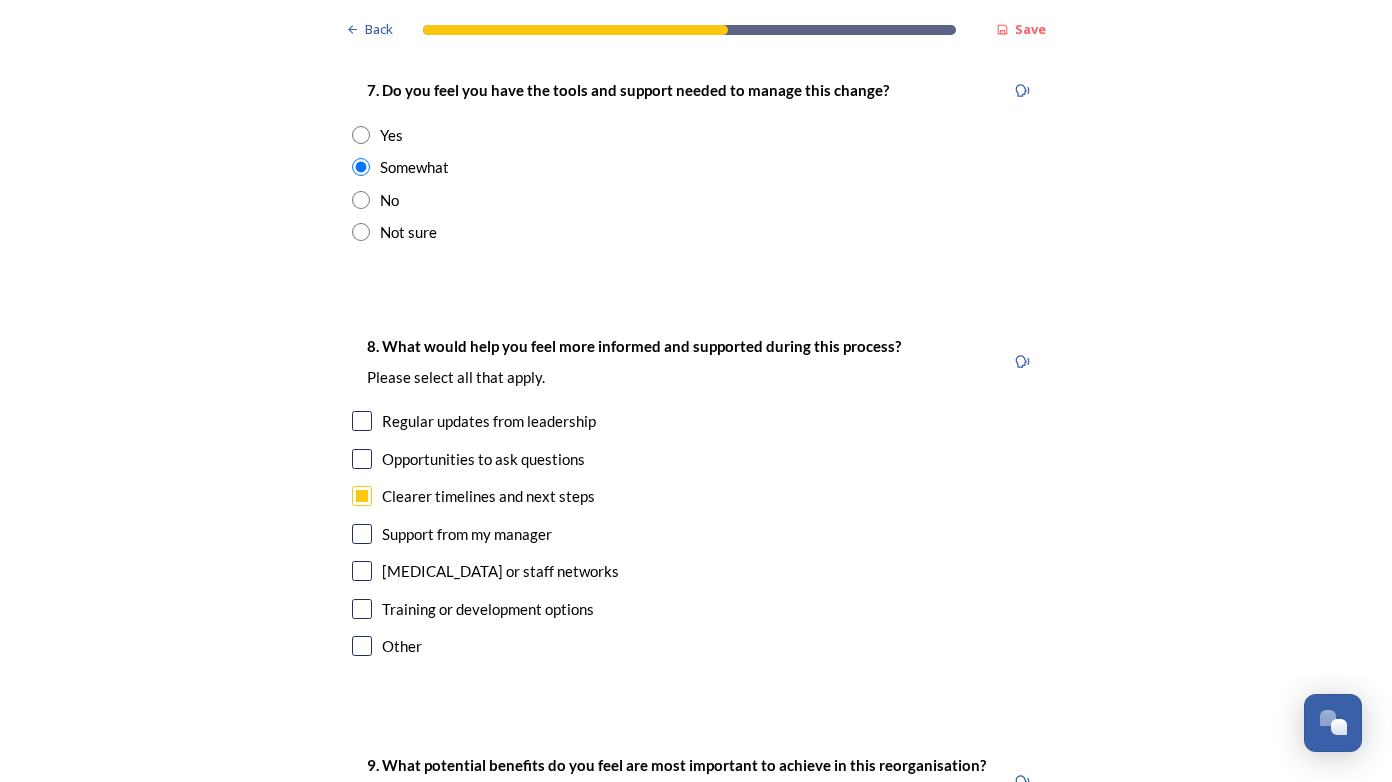 click at bounding box center (362, 609) 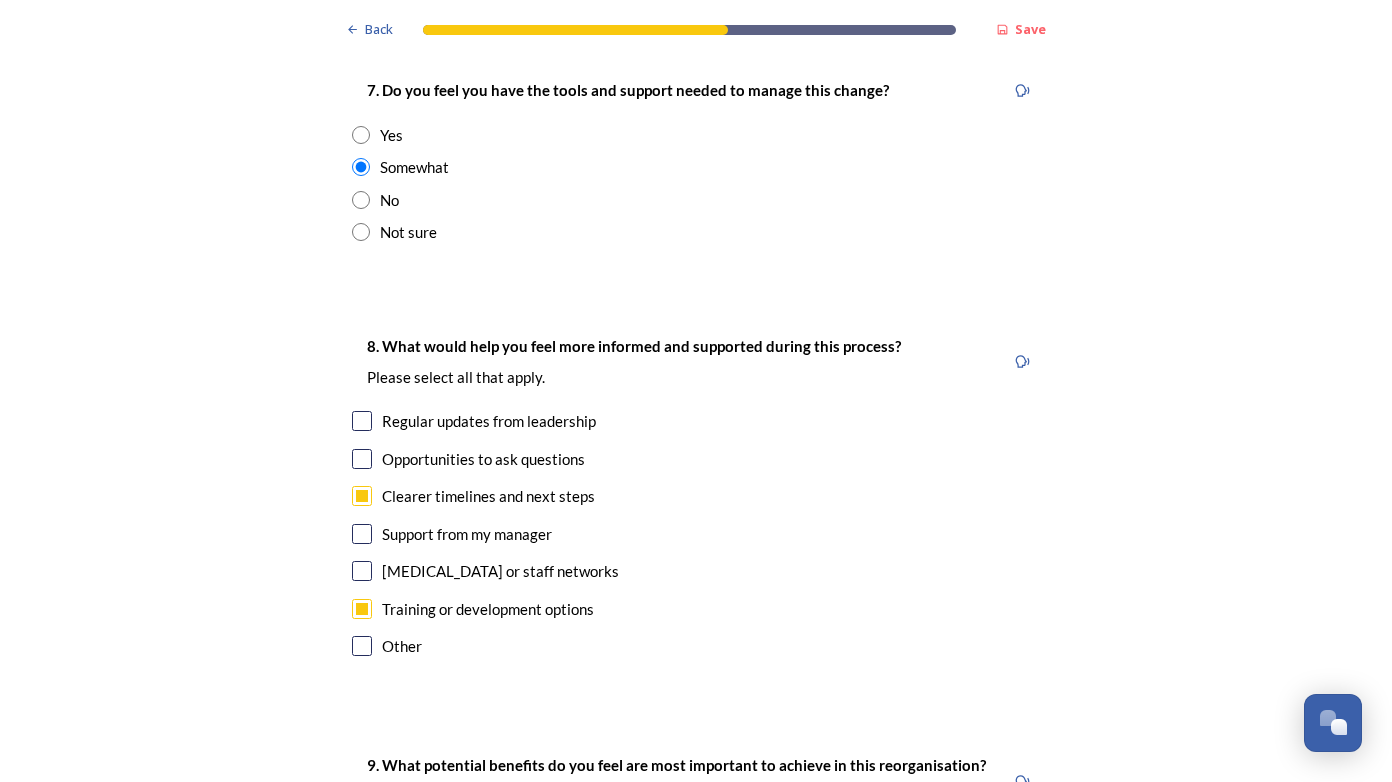 click at bounding box center (362, 534) 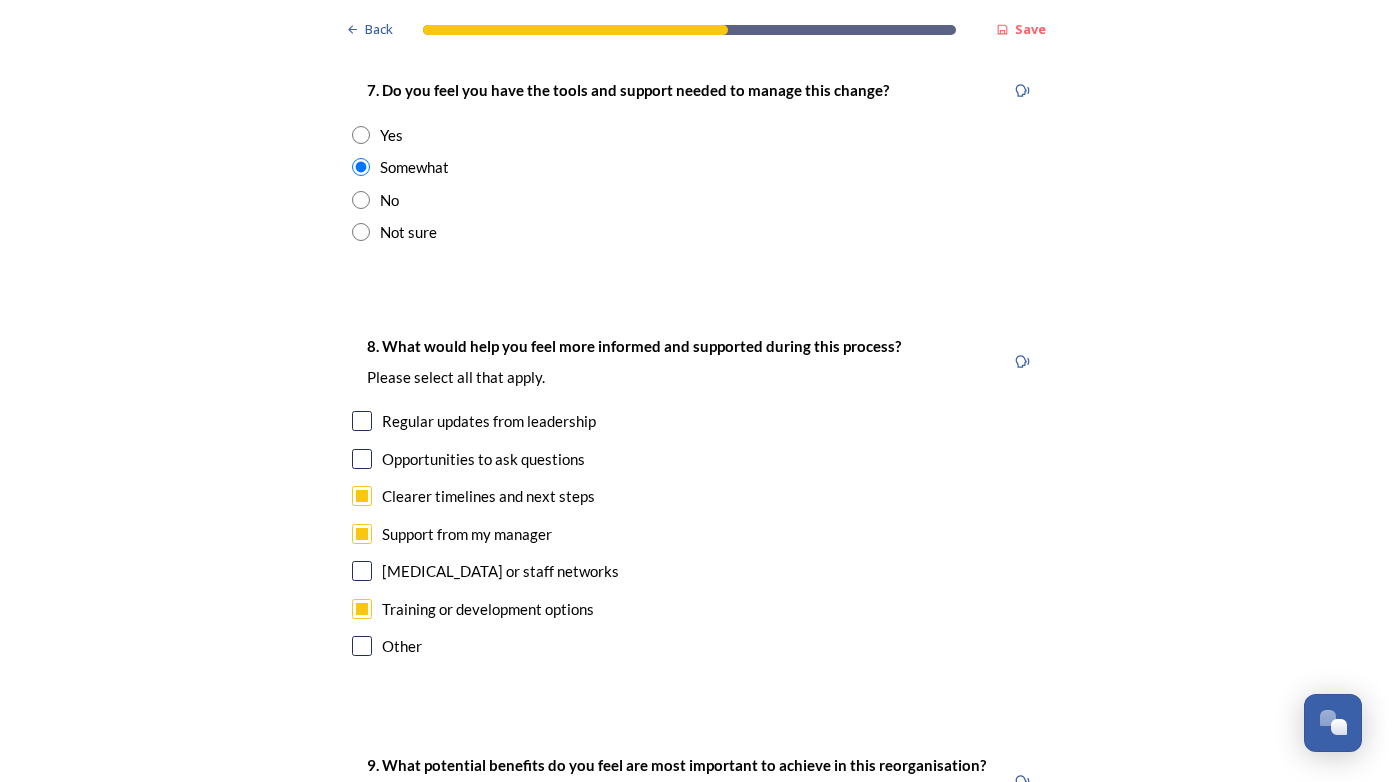 click at bounding box center [362, 459] 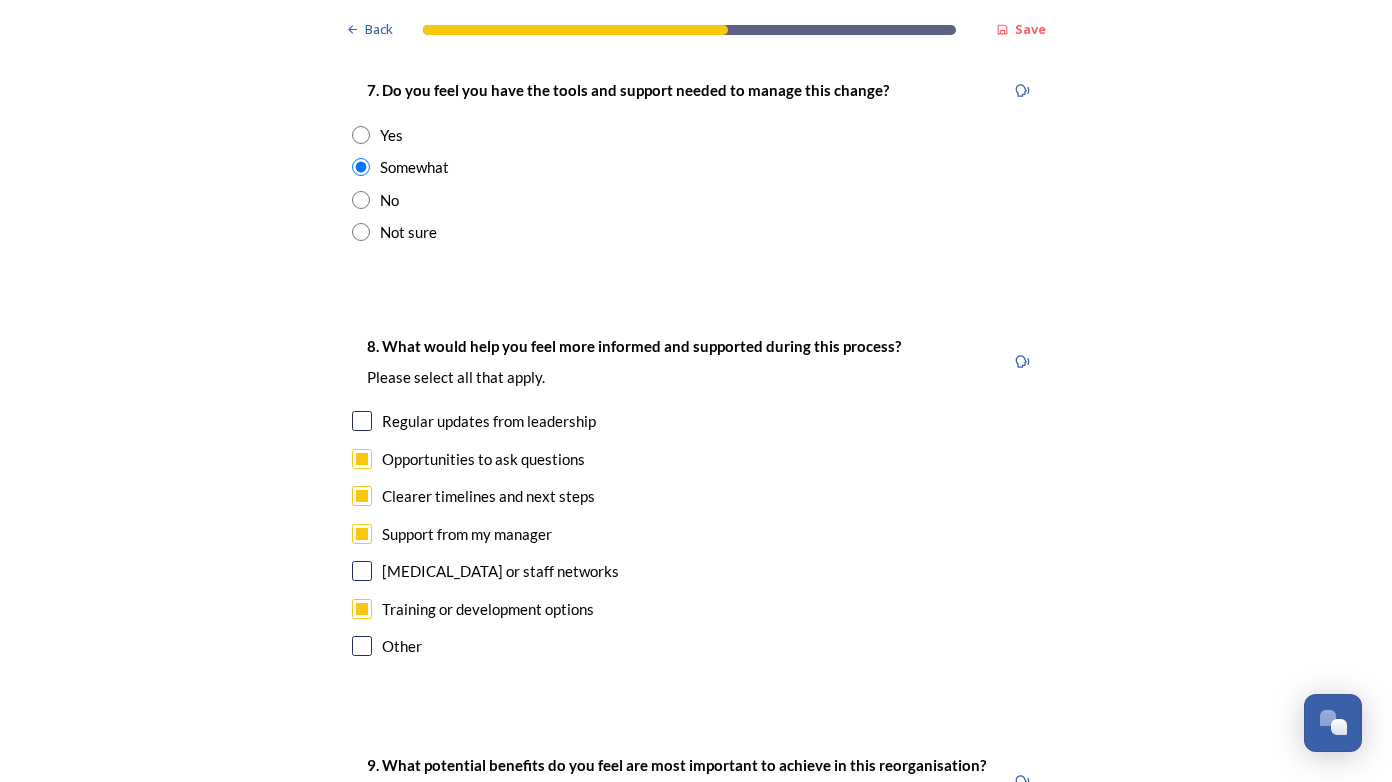 click at bounding box center (362, 421) 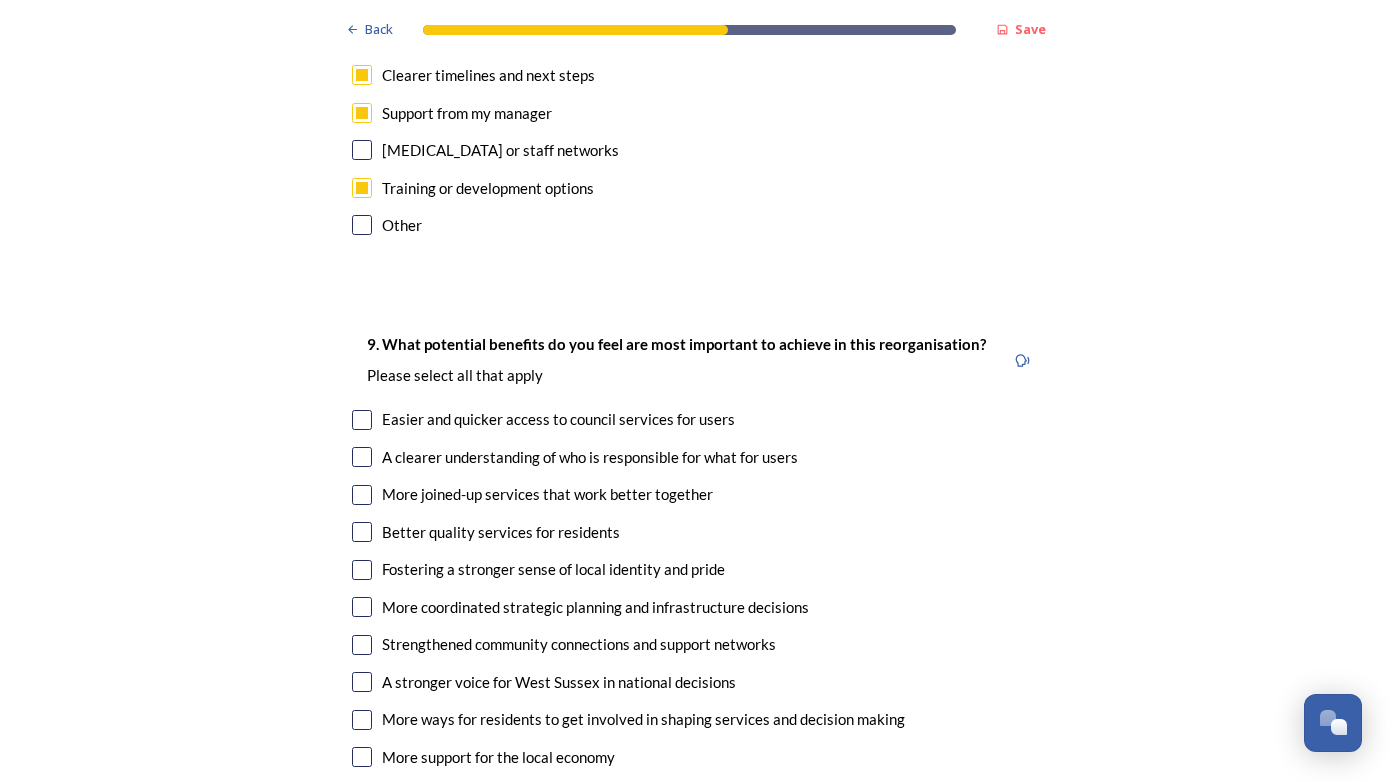 scroll, scrollTop: 4489, scrollLeft: 0, axis: vertical 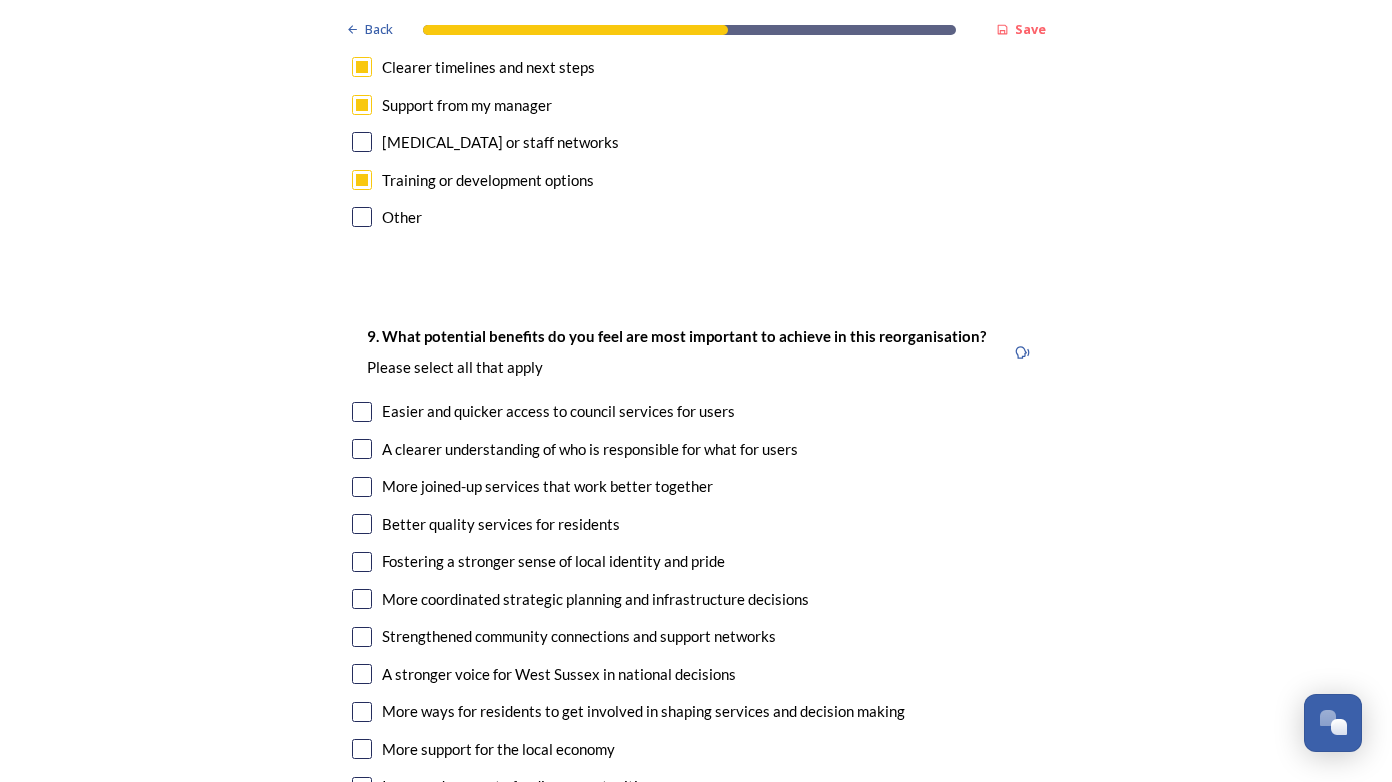 click at bounding box center [362, 449] 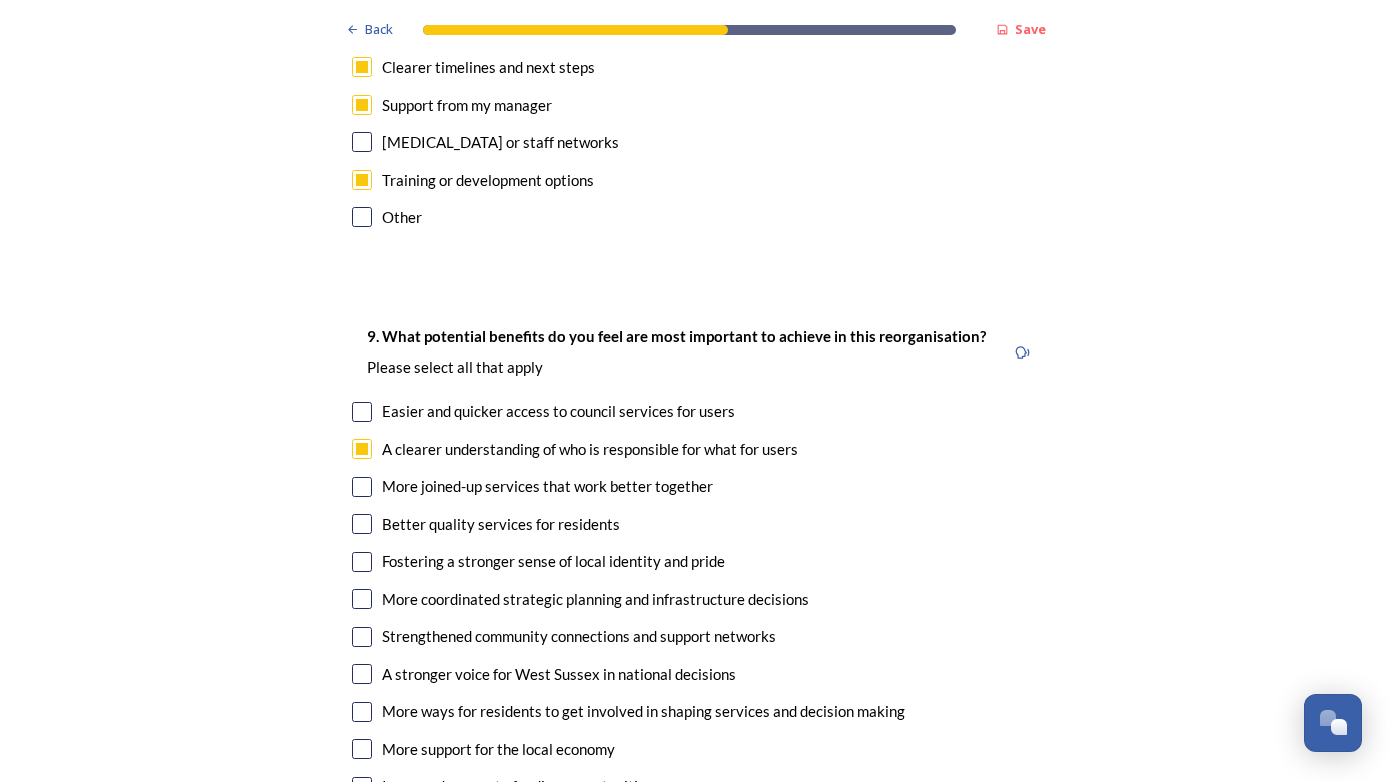 click at bounding box center [362, 487] 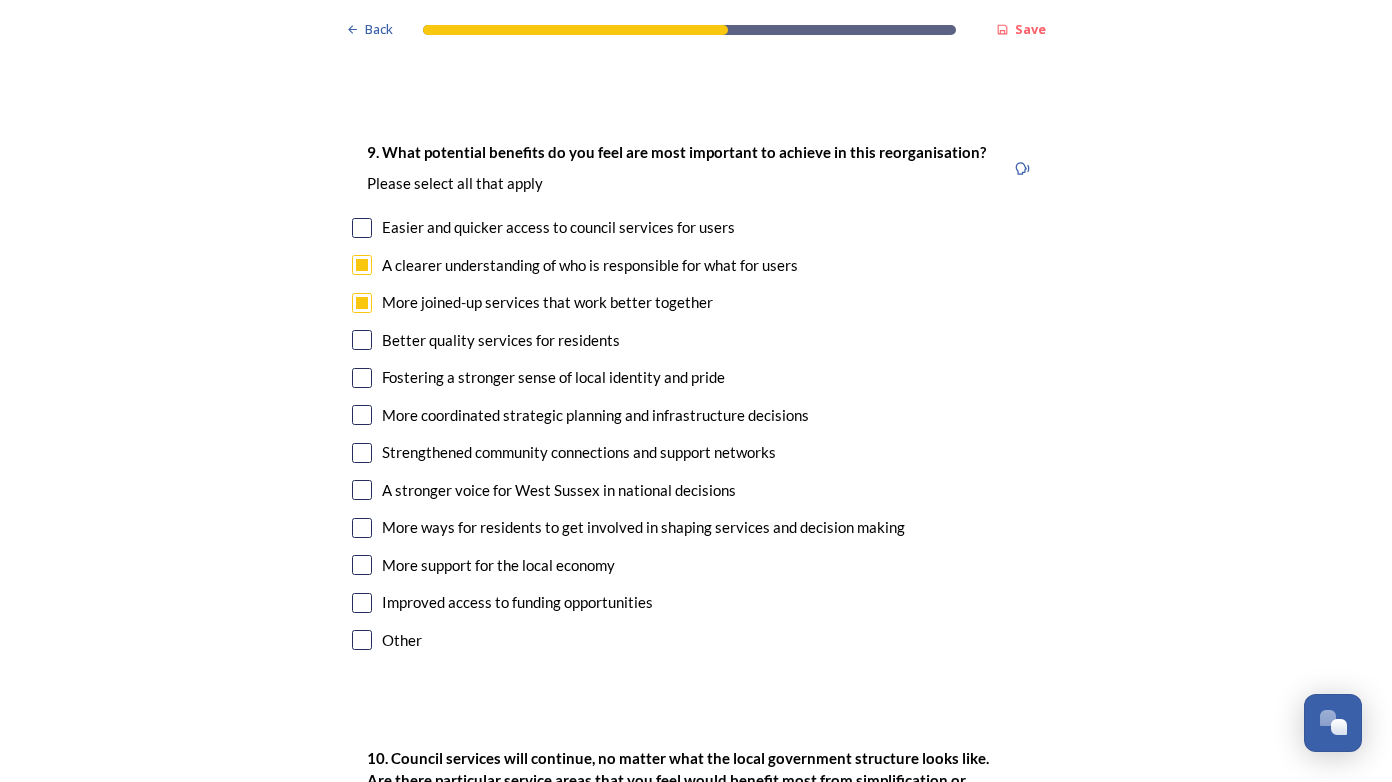 scroll, scrollTop: 4664, scrollLeft: 0, axis: vertical 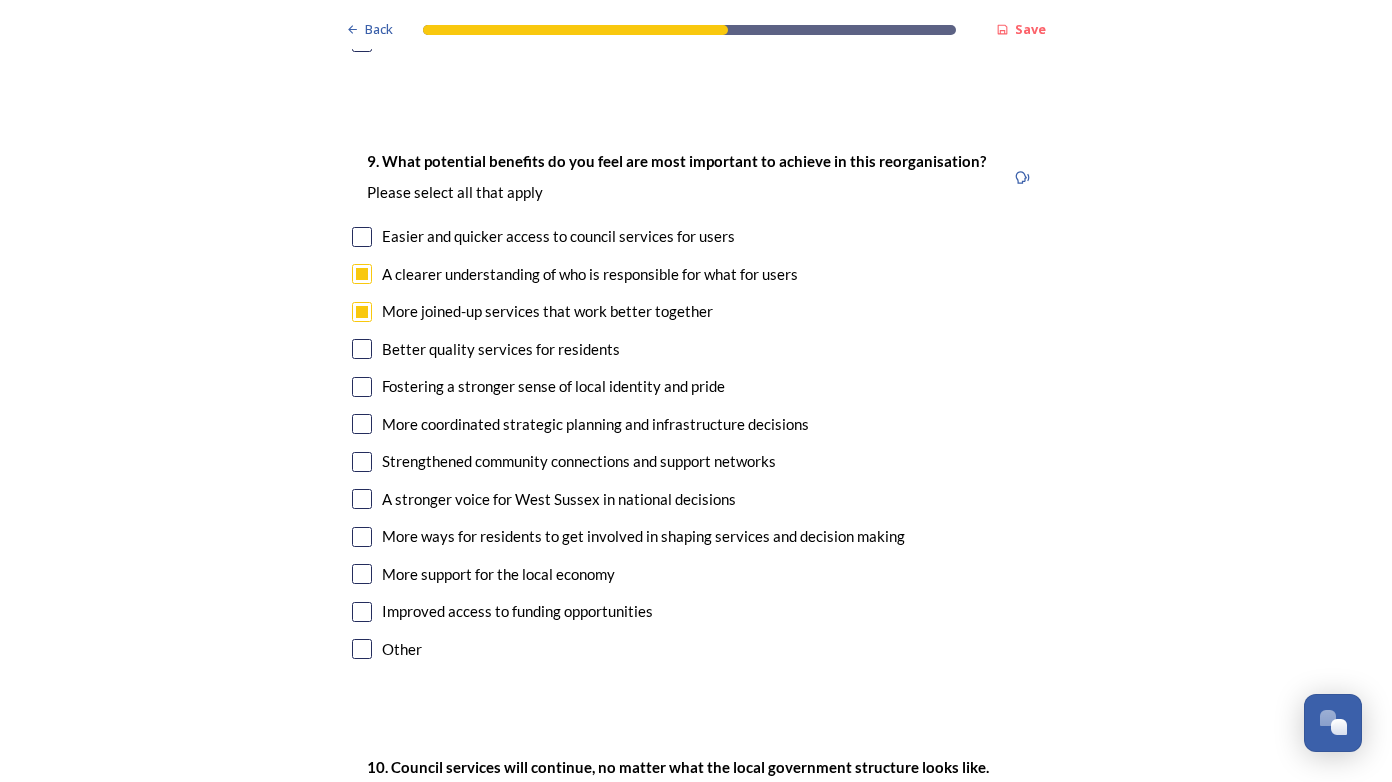 click at bounding box center (362, 349) 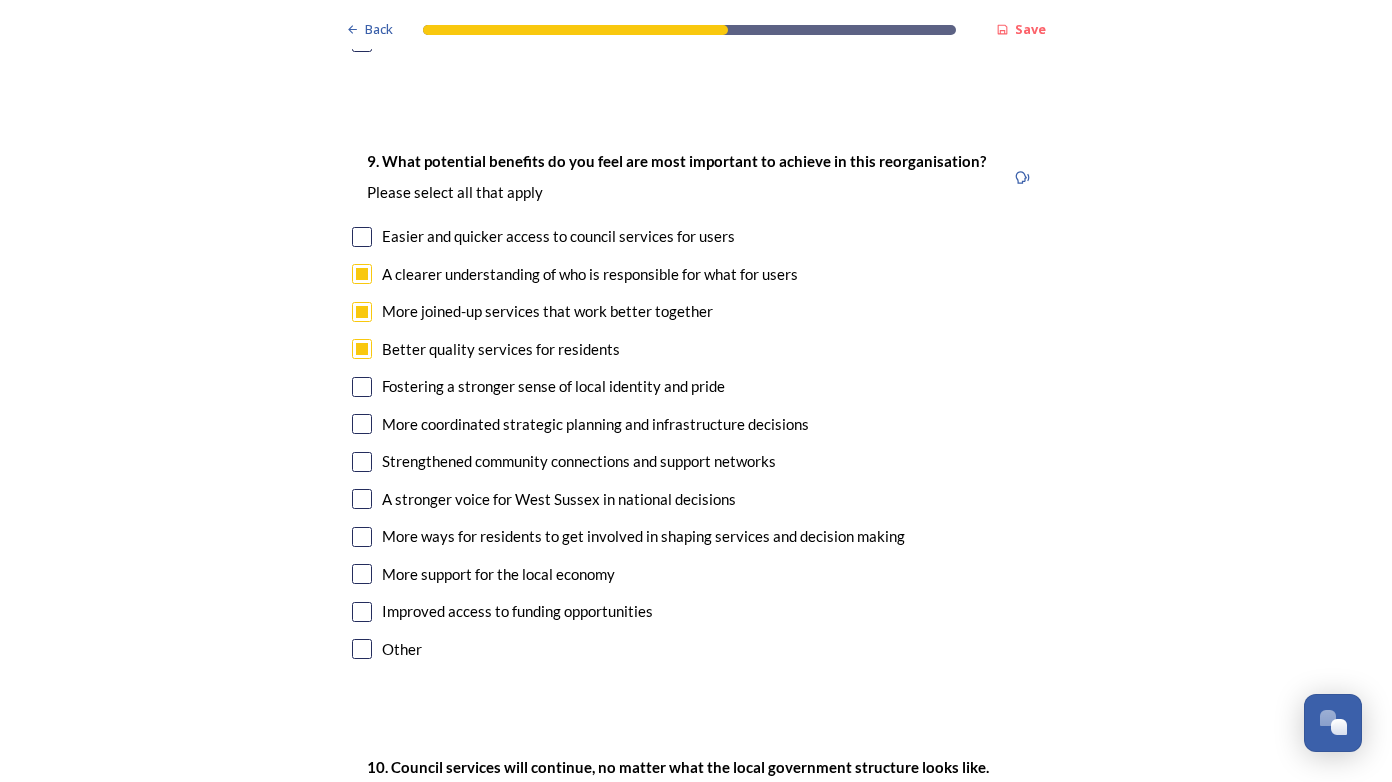 click at bounding box center (362, 424) 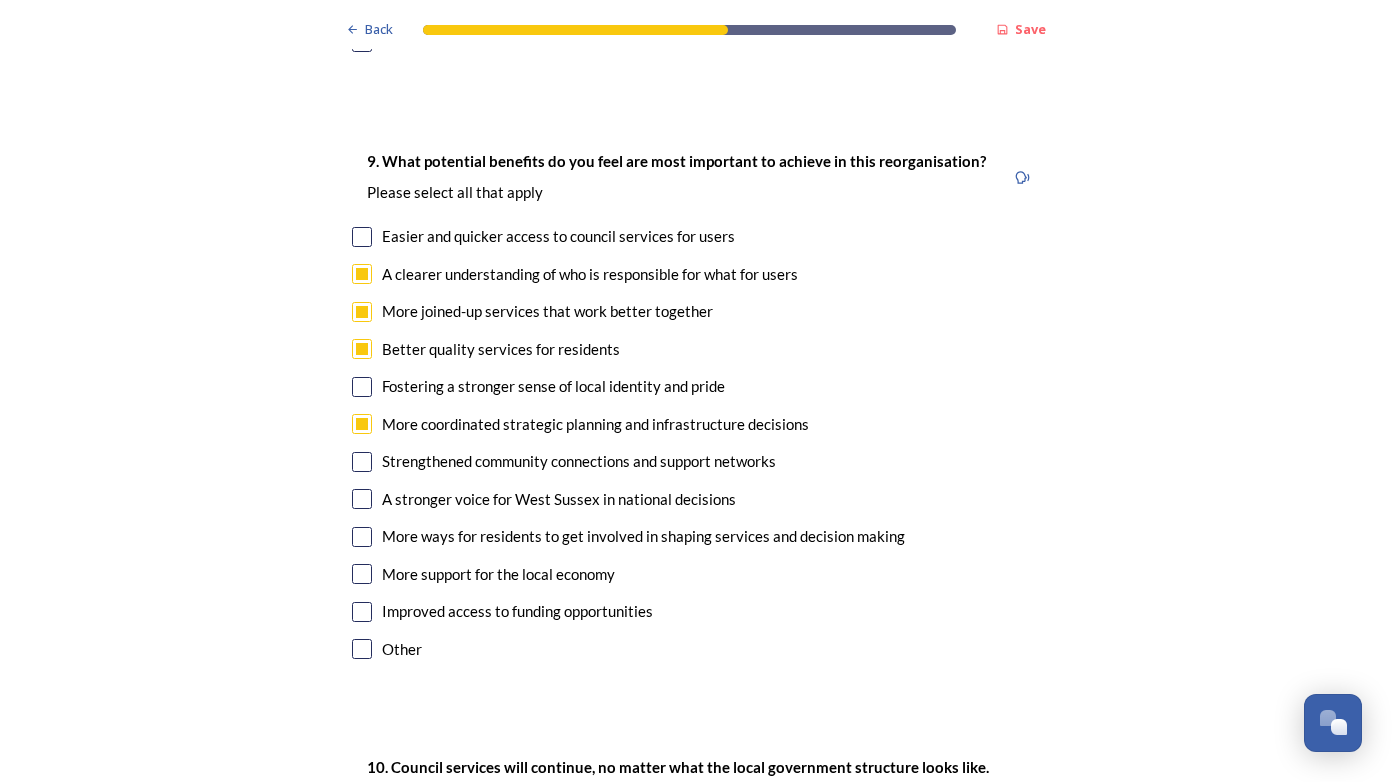 click at bounding box center (362, 499) 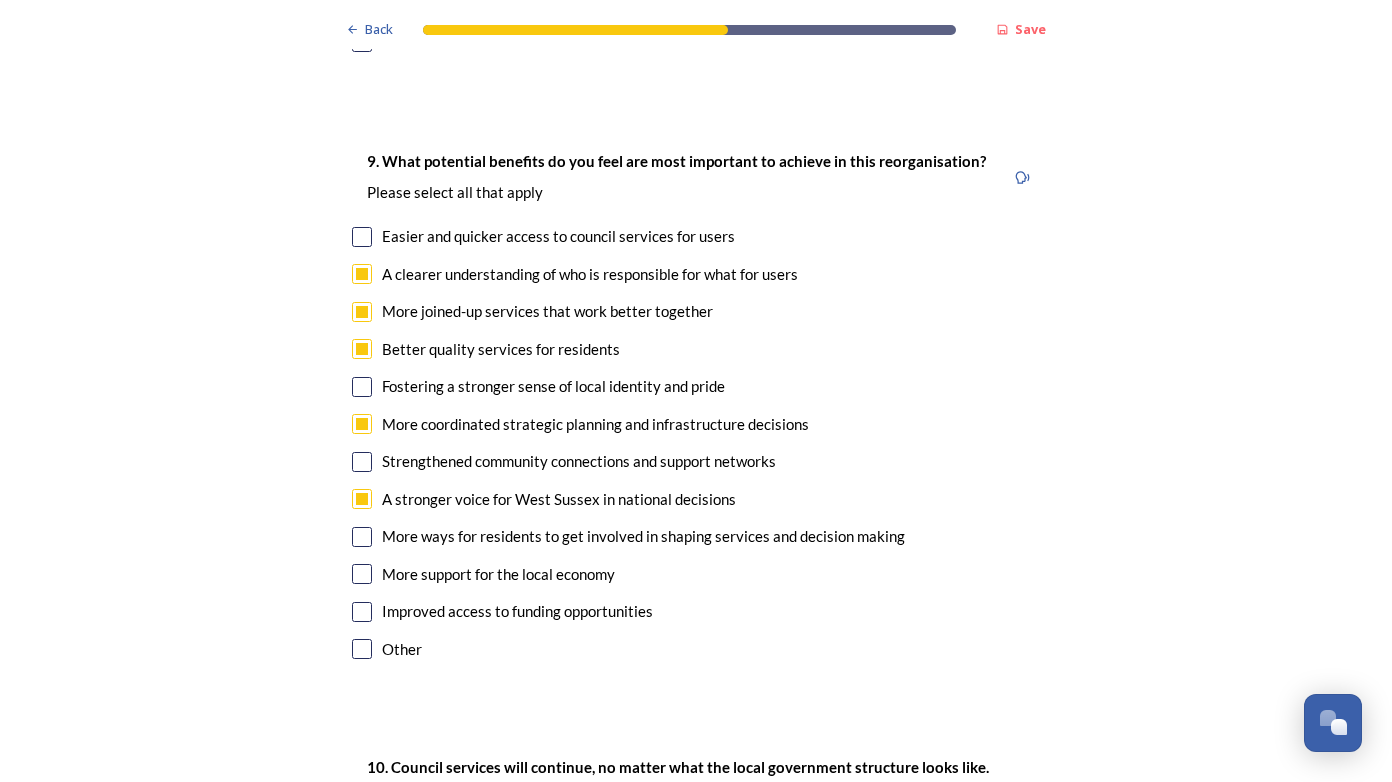 click at bounding box center (362, 612) 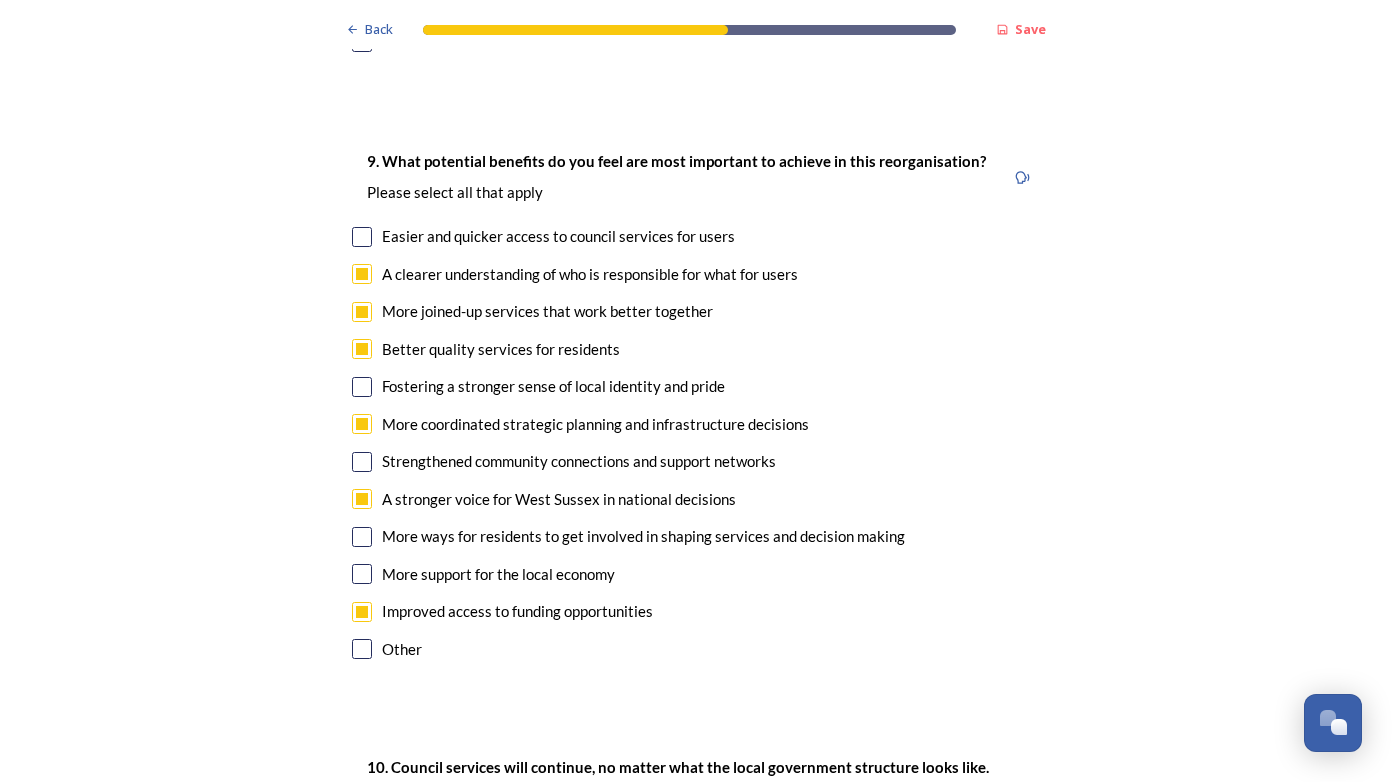 click at bounding box center [362, 574] 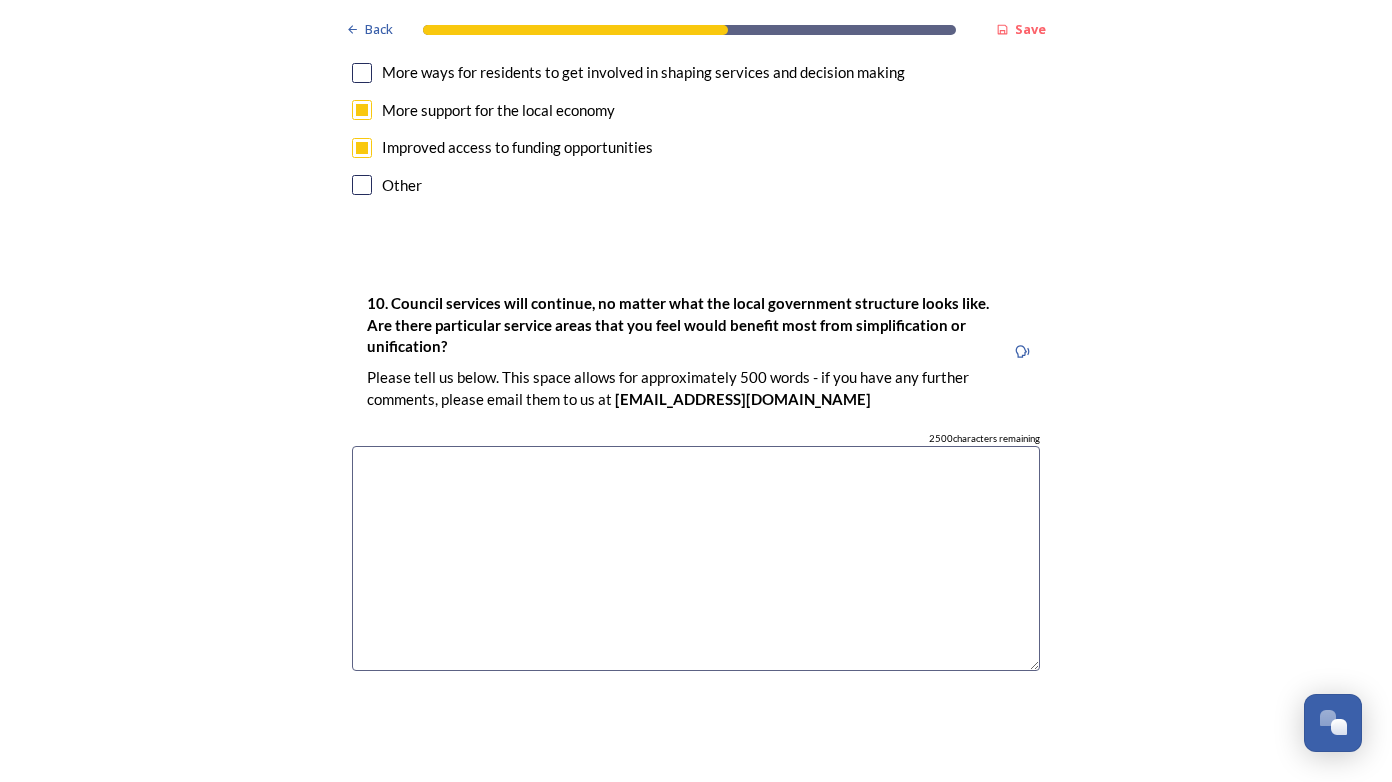 scroll, scrollTop: 5155, scrollLeft: 0, axis: vertical 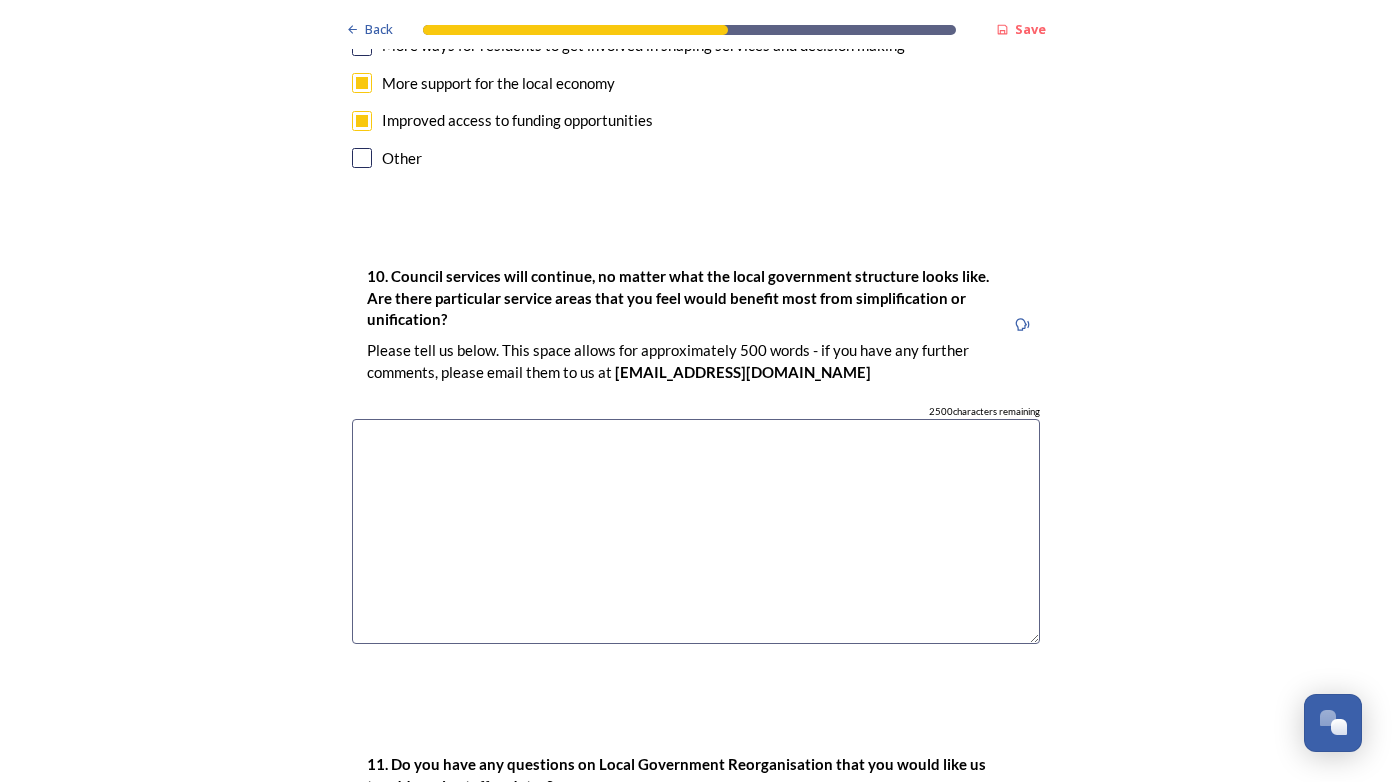 click at bounding box center (696, 531) 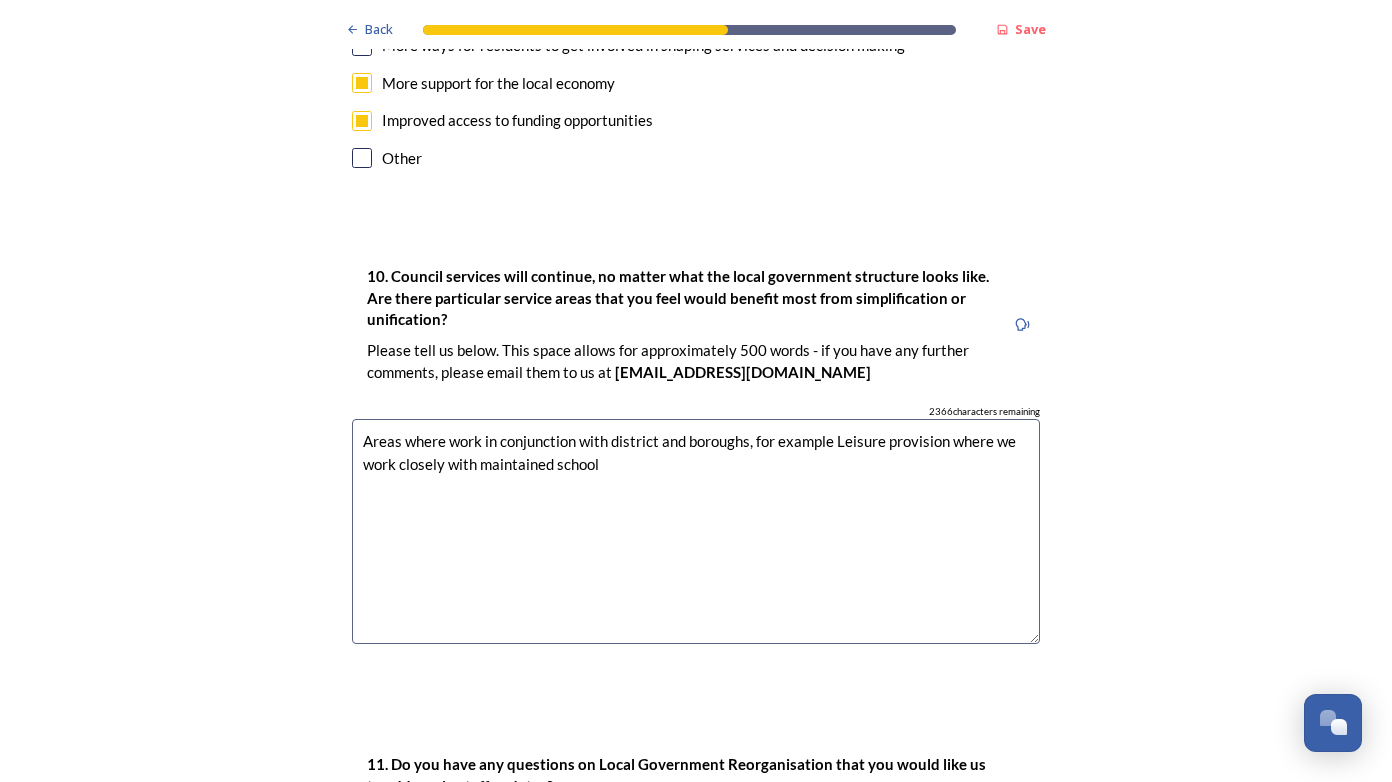 drag, startPoint x: 356, startPoint y: 408, endPoint x: 435, endPoint y: 408, distance: 79 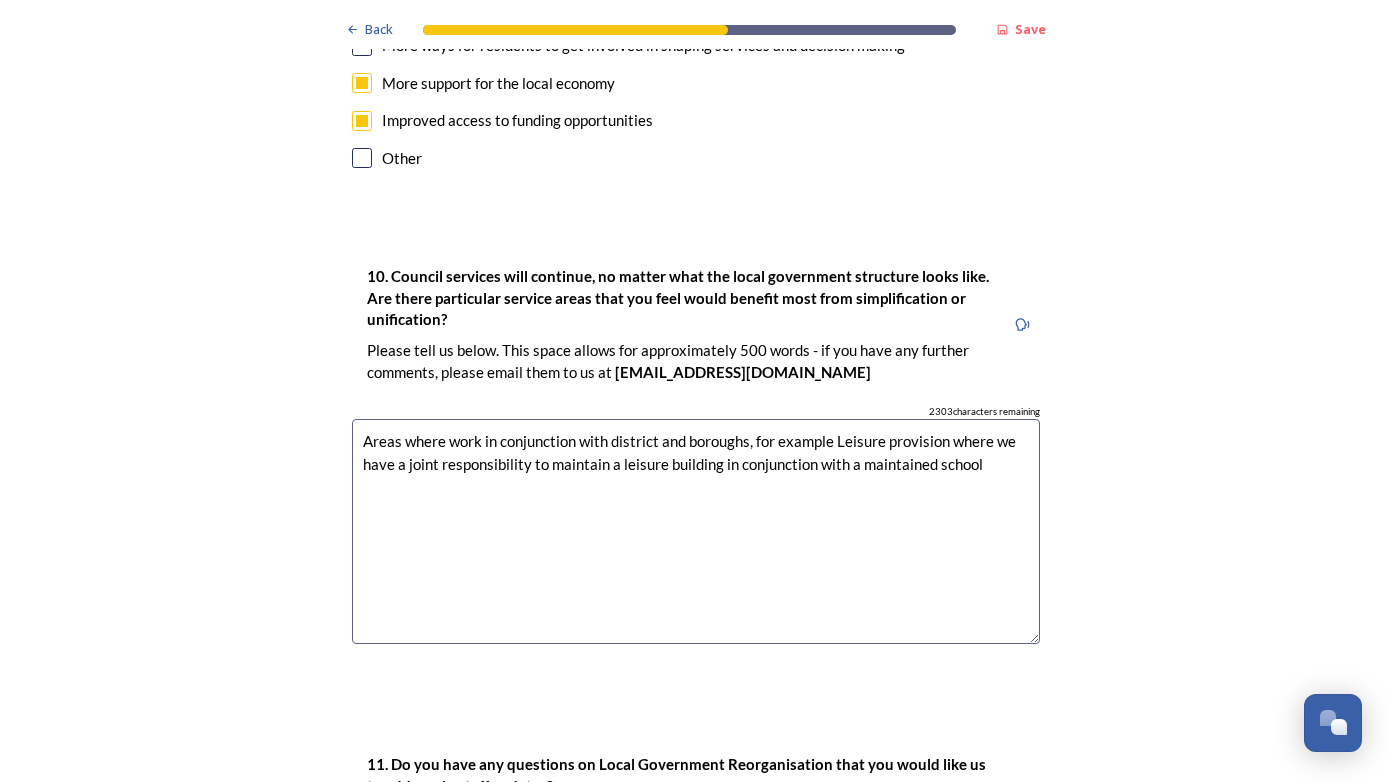 click on "Areas where work in conjunction with district and boroughs, for example Leisure provision where we have a joint responsibility to maintain a leisure building in conjunction with a maintained school" at bounding box center [696, 531] 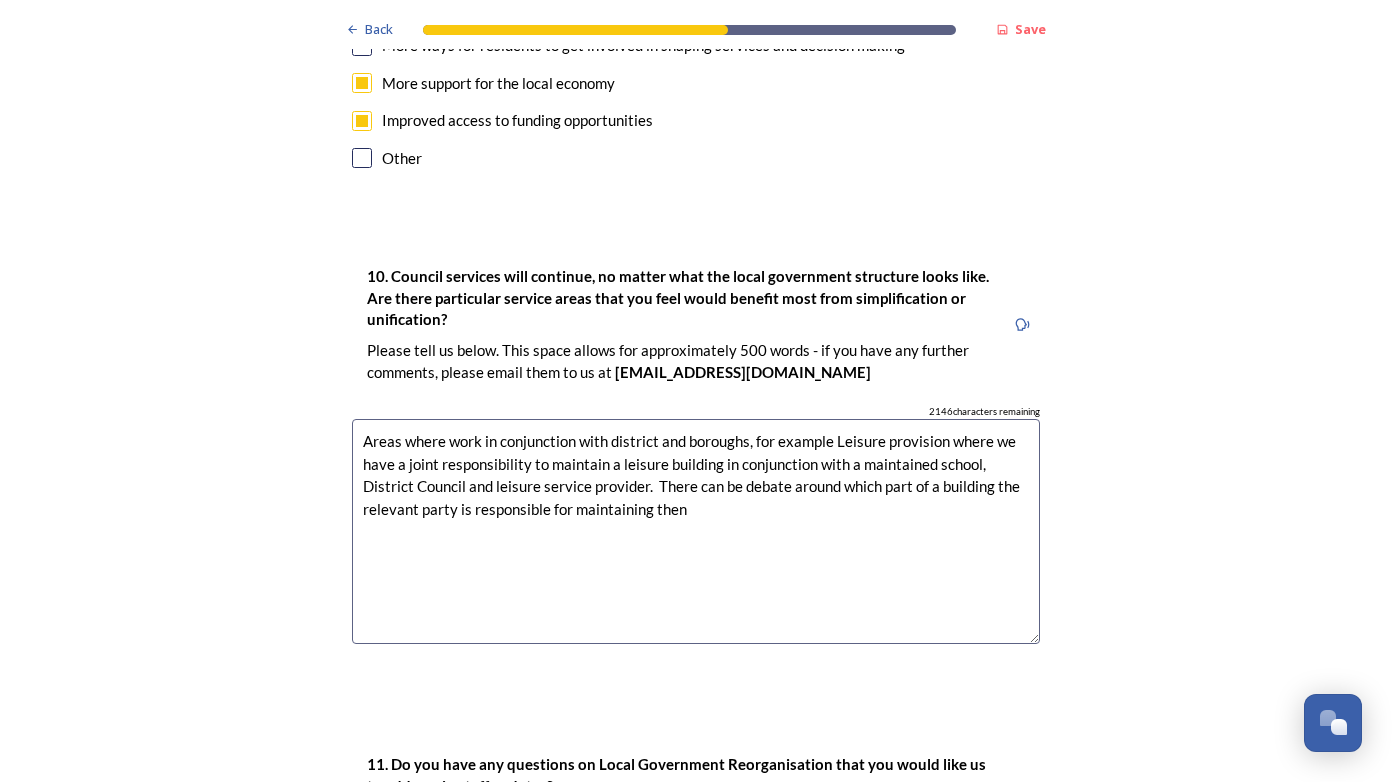 click on "Areas where work in conjunction with district and boroughs, for example Leisure provision where we have a joint responsibility to maintain a leisure building in conjunction with a maintained school, District Council and leisure service provider.  There can be debate around which part of a building the relevant party is responsible for maintaining then" at bounding box center [696, 531] 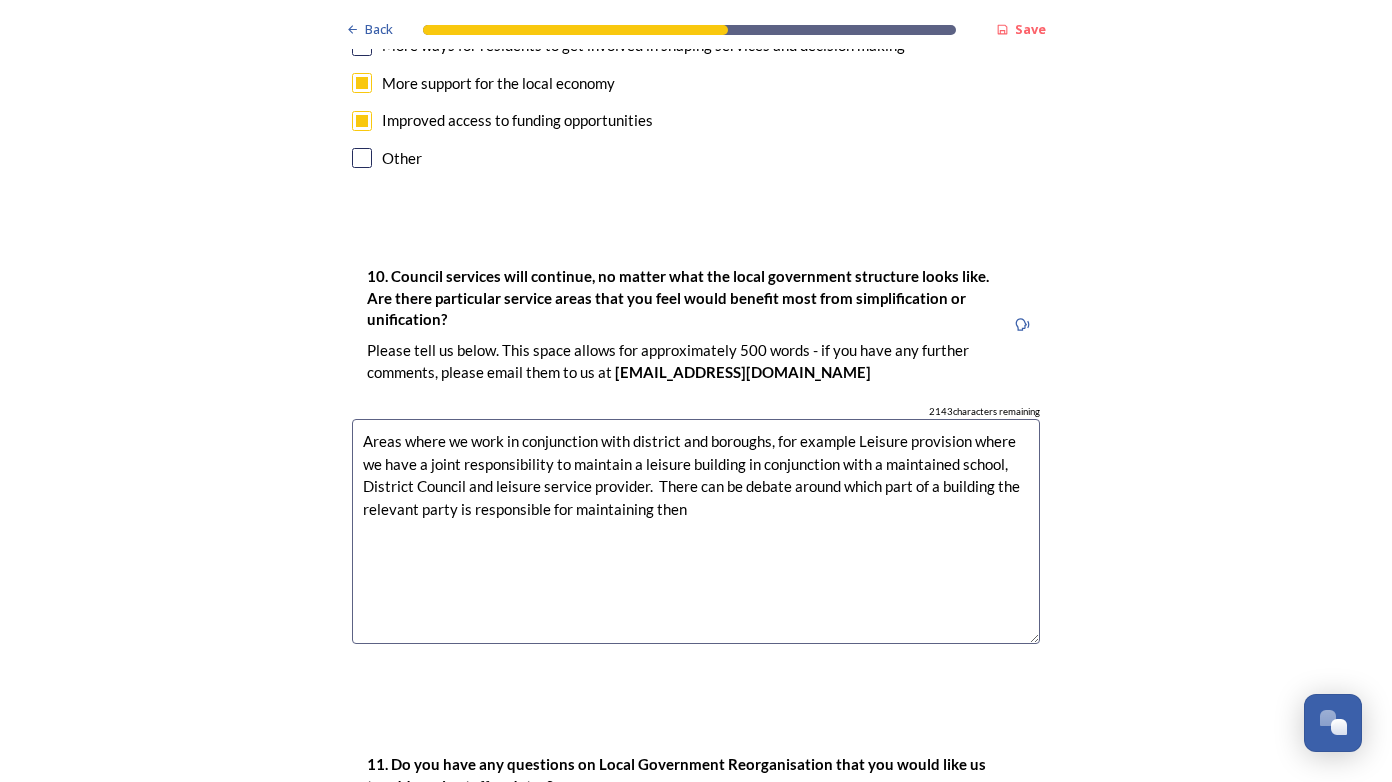 drag, startPoint x: 648, startPoint y: 452, endPoint x: 676, endPoint y: 457, distance: 28.442924 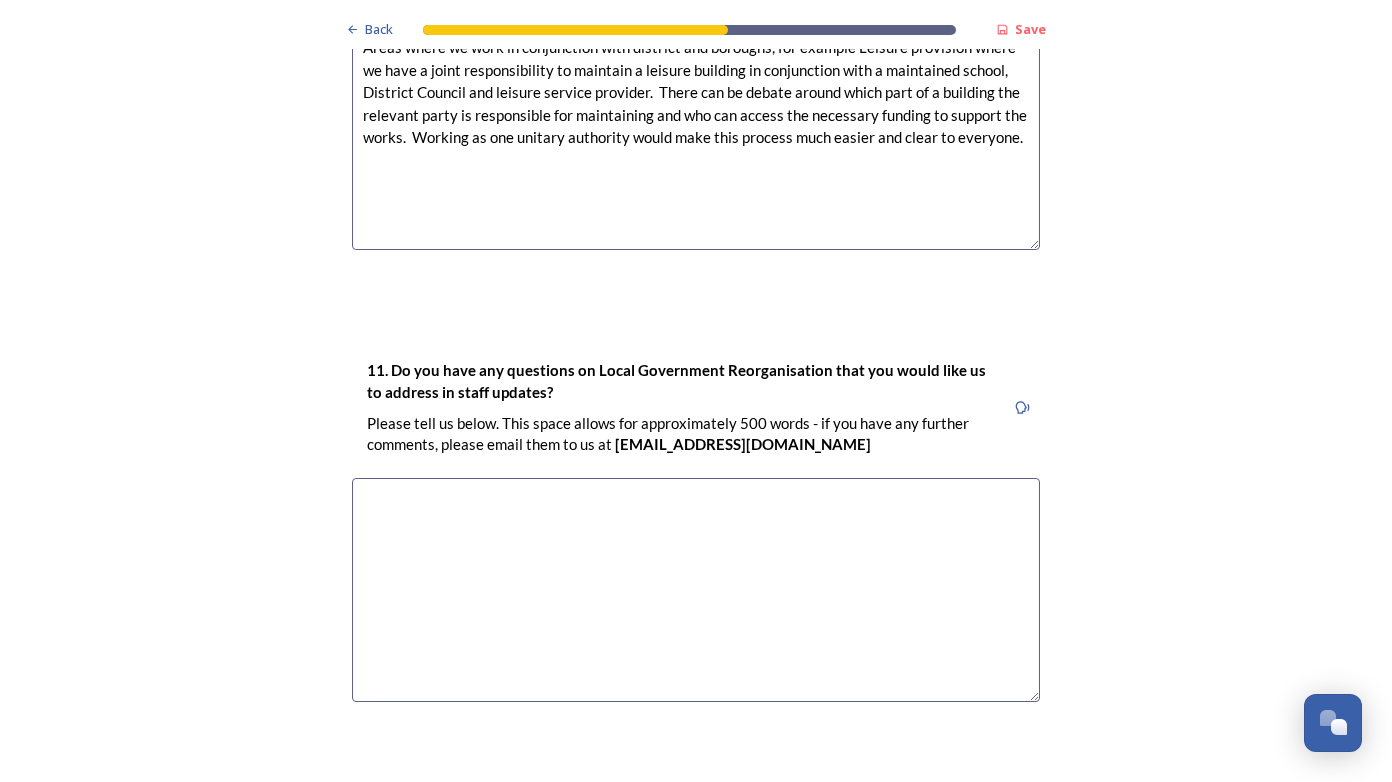 scroll, scrollTop: 5566, scrollLeft: 0, axis: vertical 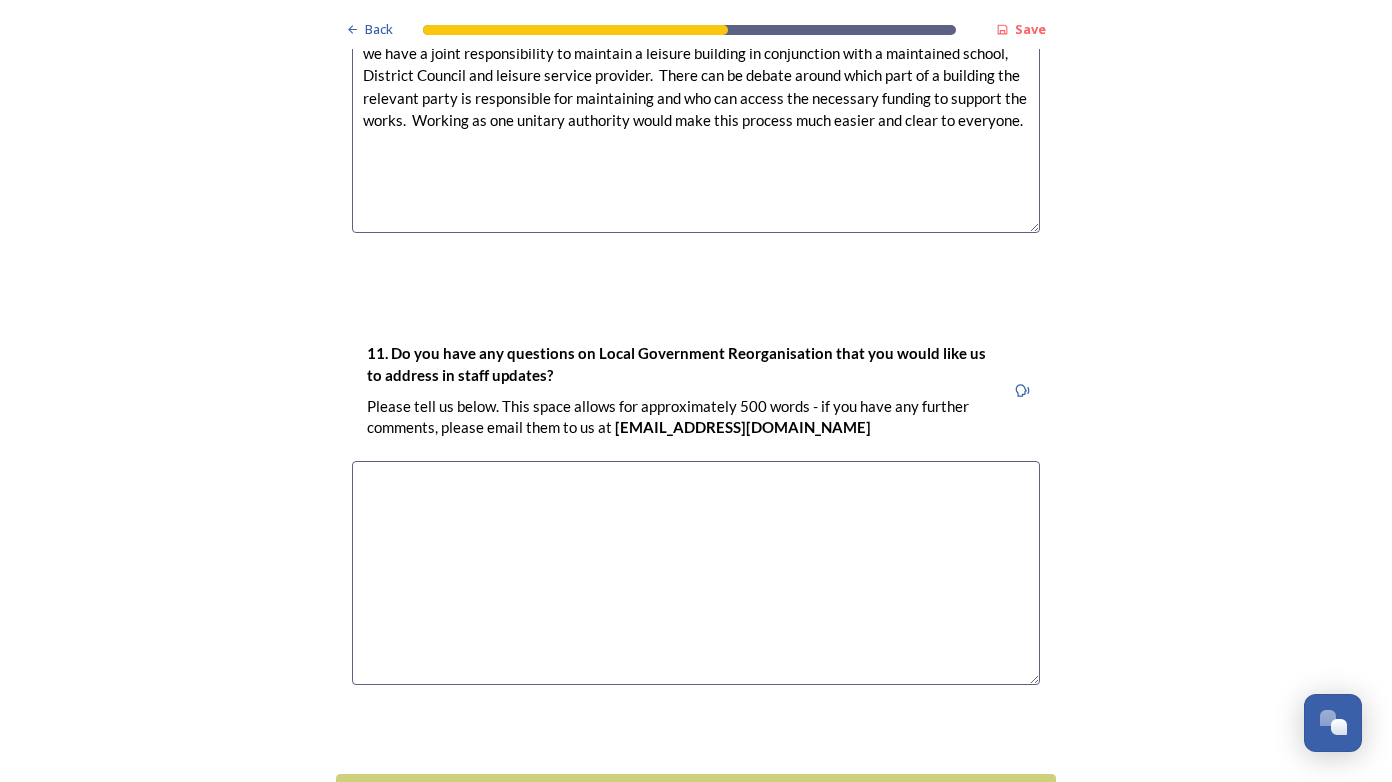 type on "Areas where we work in conjunction with district and boroughs, for example Leisure provision where we have a joint responsibility to maintain a leisure building in conjunction with a maintained school, District Council and leisure service provider.  There can be debate around which part of a building the relevant party is responsible for maintaining and who can access the necessary funding to support the works.  Working as one unitary authority would make this process much easier and clear to everyone." 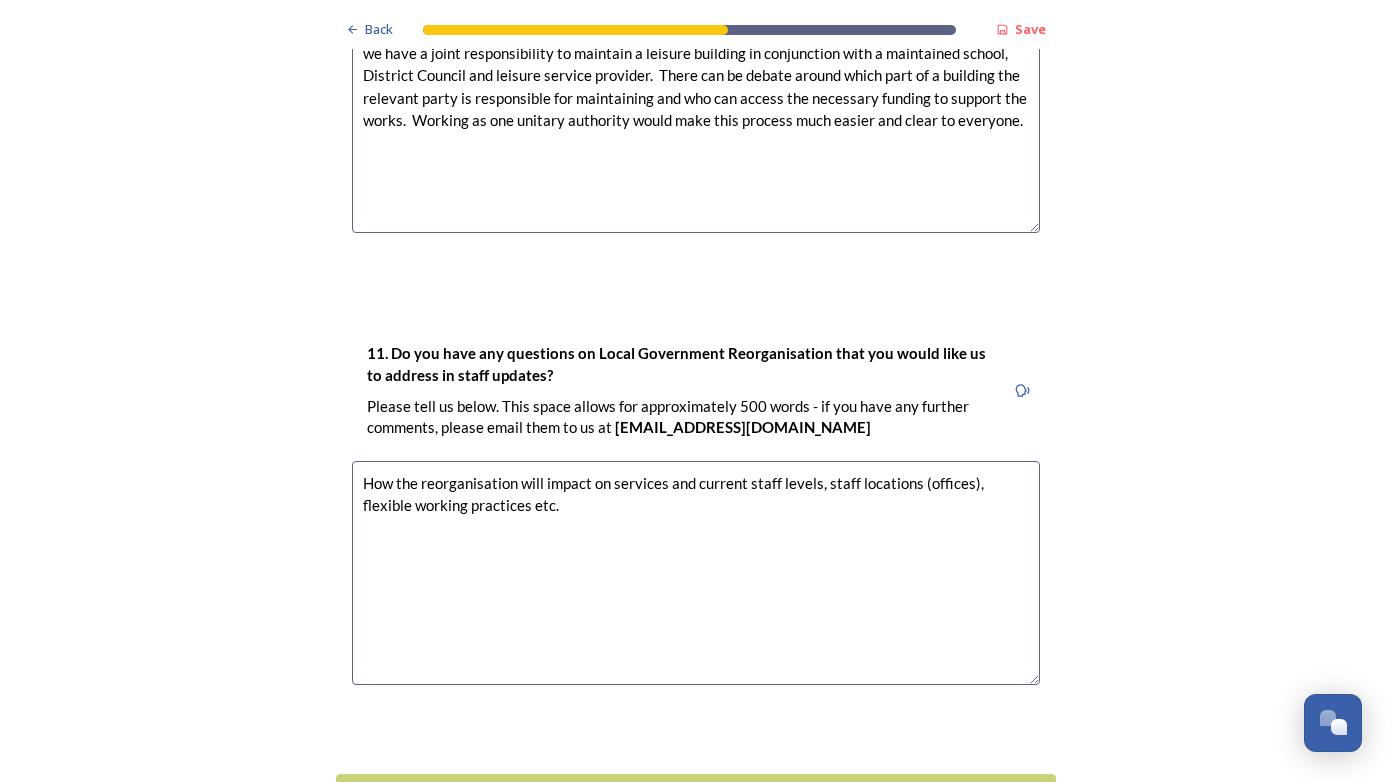 scroll, scrollTop: 5664, scrollLeft: 0, axis: vertical 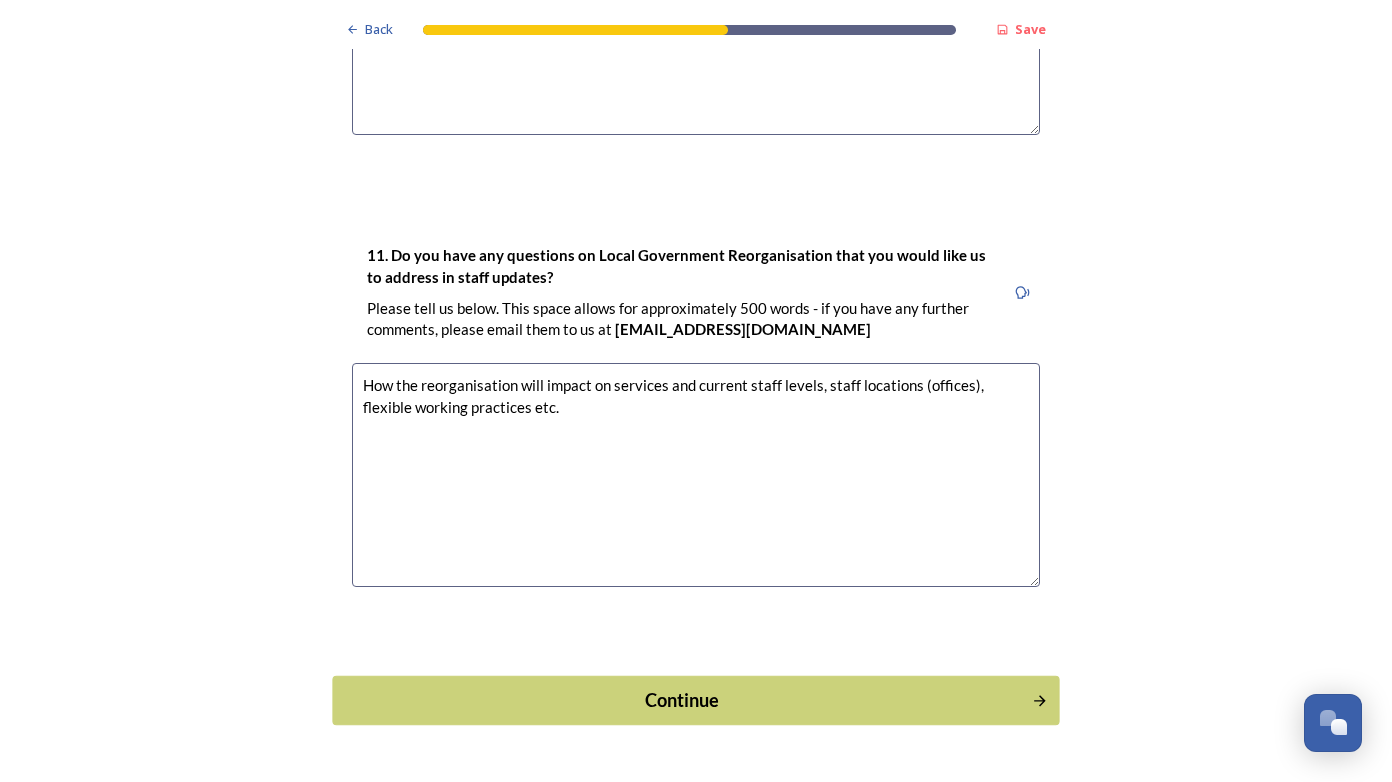 type on "How the reorganisation will impact on services and current staff levels, staff locations (offices), flexible working practices etc." 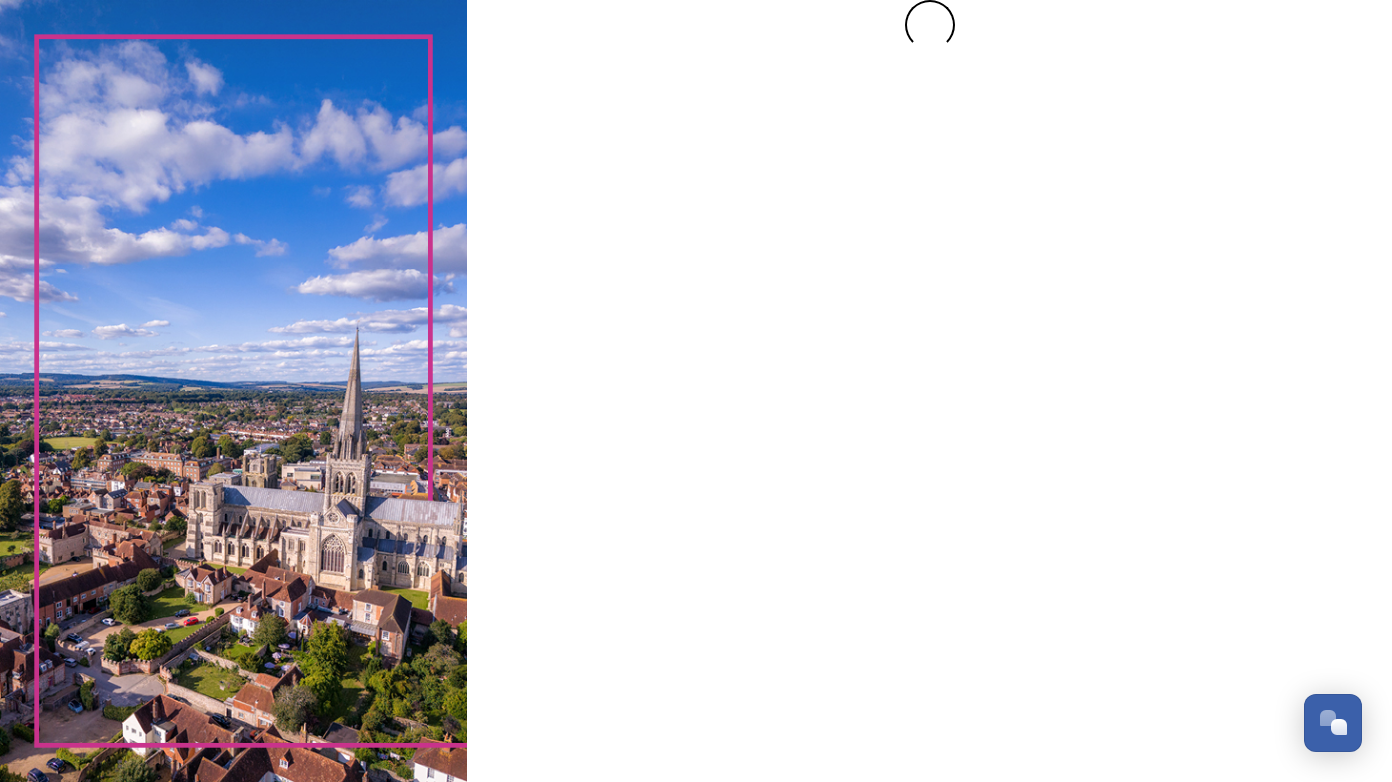 scroll, scrollTop: 0, scrollLeft: 0, axis: both 